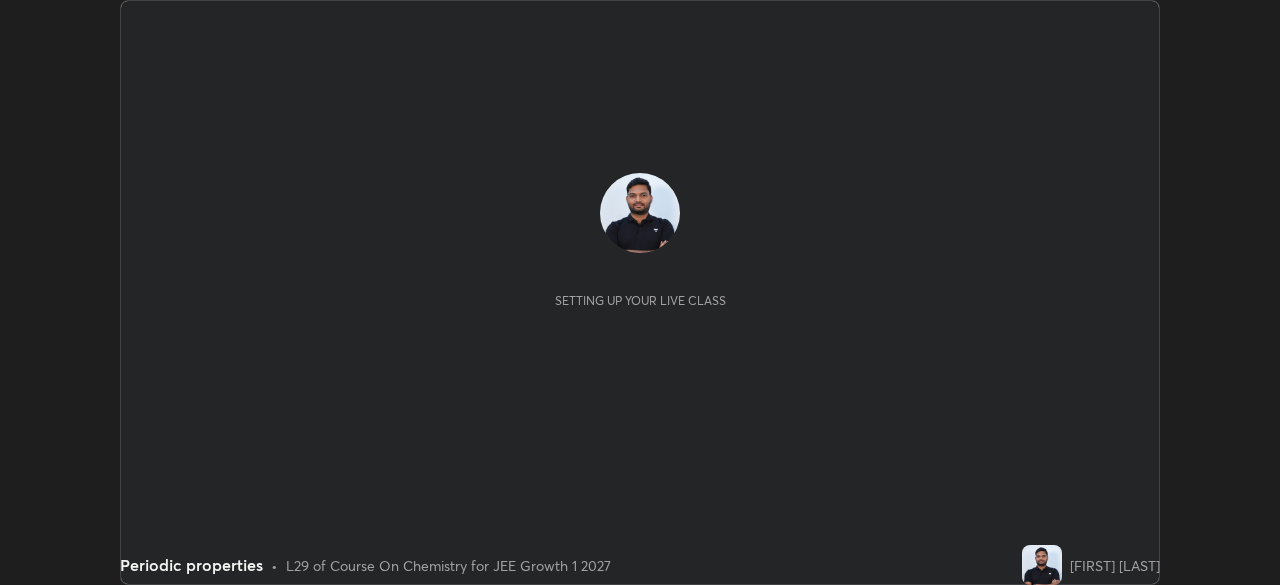 scroll, scrollTop: 0, scrollLeft: 0, axis: both 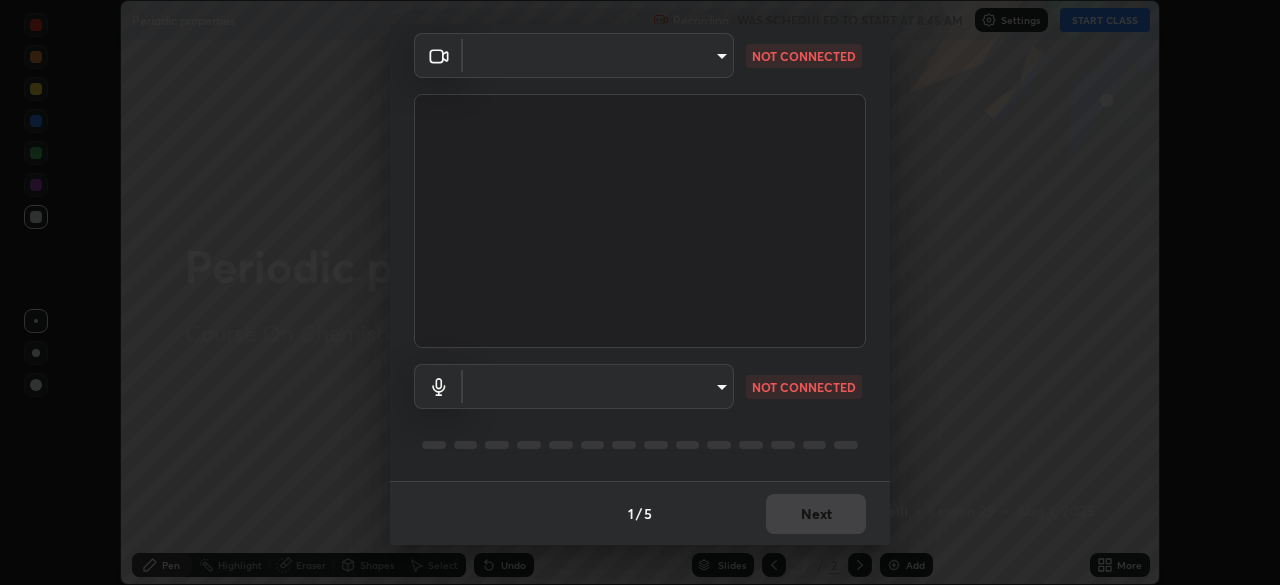 click on "Erase all Periodic properties Recording WAS SCHEDULED TO START AT  8:45 AM Settings START CLASS Setting up your live class Periodic properties • L29 of Course On Chemistry for JEE Growth 1 2027 [FIRST] [LAST] Pen Highlight Eraser Shapes Select Undo Slides 2 / 2 Add More No doubts shared Encourage your learners to ask a doubt for better clarity Report an issue Reason for reporting Buffering Chat not working Audio - Video sync issue Educator video quality low ​ Attach an image Report Media settings ​ NOT CONNECTED ​ NOT CONNECTED 1 / 5 Next" at bounding box center [640, 292] 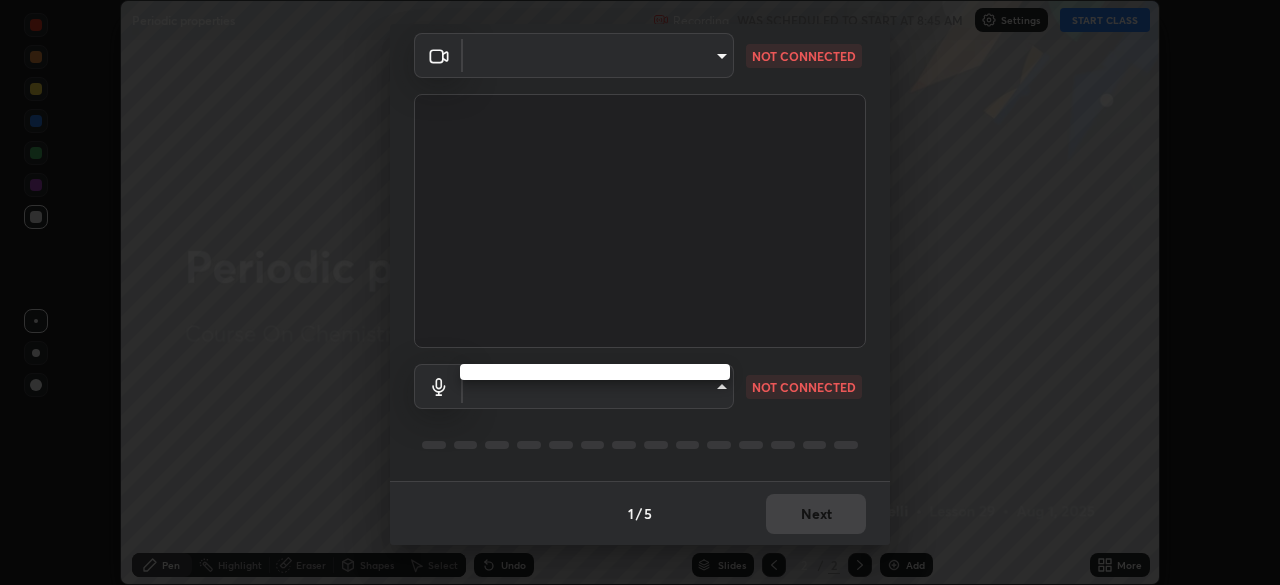 type on "0f274a8267b5173030dc61a733e8b940e392ec9806fffac7e2c15fa552184a42" 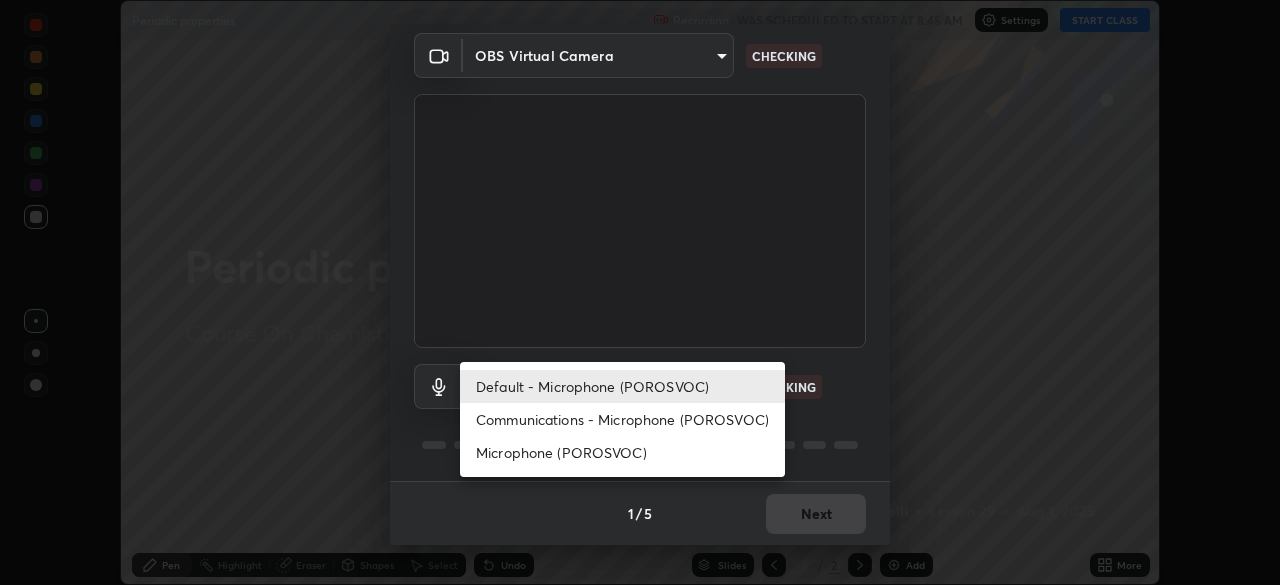 click on "Communications - Microphone (POROSVOC)" at bounding box center [622, 419] 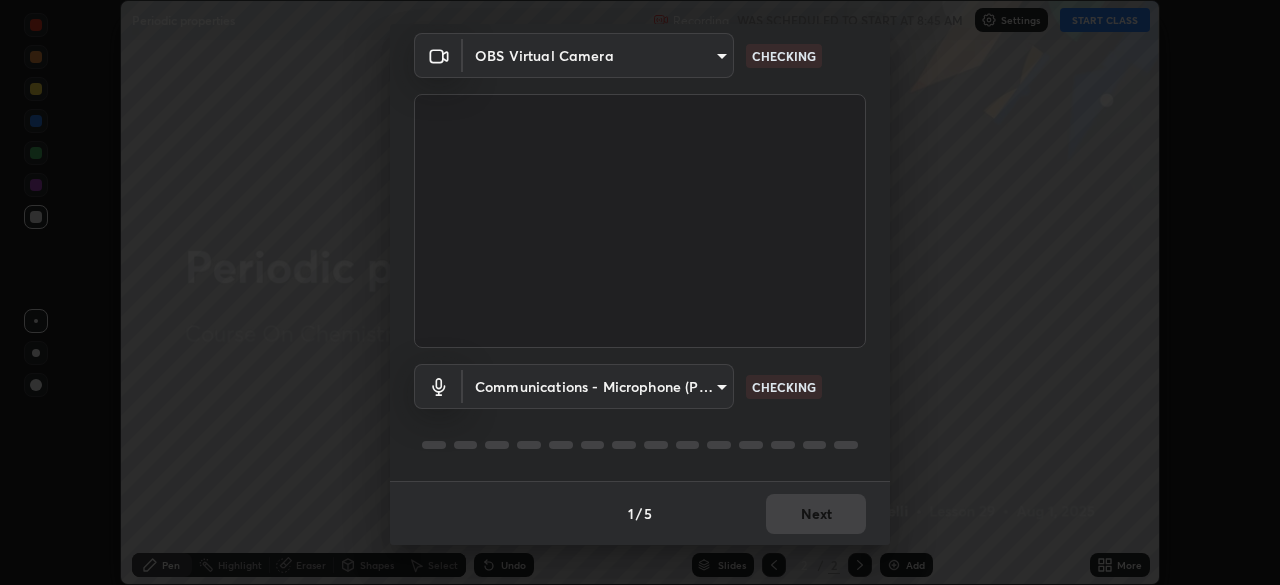 click on "Erase all Periodic properties Recording WAS SCHEDULED TO START AT  8:45 AM Settings START CLASS Setting up your live class Periodic properties • L29 of Course On Chemistry for JEE Growth 1 2027 [FIRST] [LAST] Pen Highlight Eraser Shapes Select Undo Slides 2 / 2 Add More No doubts shared Encourage your learners to ask a doubt for better clarity Report an issue Reason for reporting Buffering Chat not working Audio - Video sync issue Educator video quality low ​ Attach an image Report Media settings OBS Virtual Camera 0f274a8267b5173030dc61a733e8b940e392ec9806fffac7e2c15fa552184a42 CHECKING Communications - Microphone (POROSVOC) communications CHECKING 1 / 5 Next" at bounding box center [640, 292] 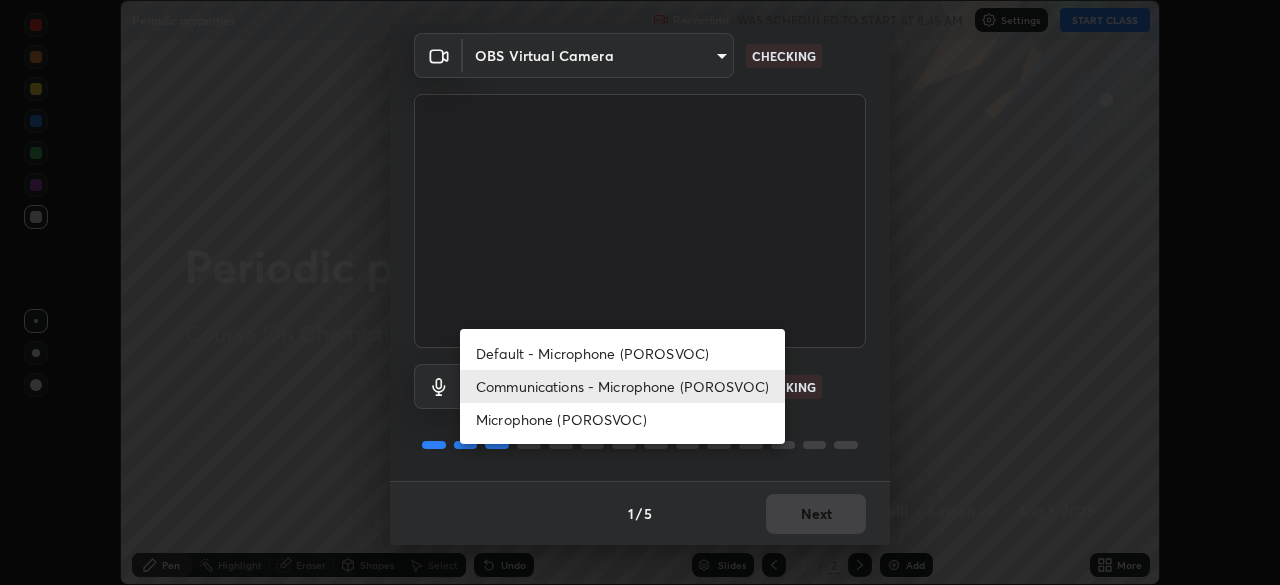 click on "Default - Microphone (POROSVOC)" at bounding box center [622, 353] 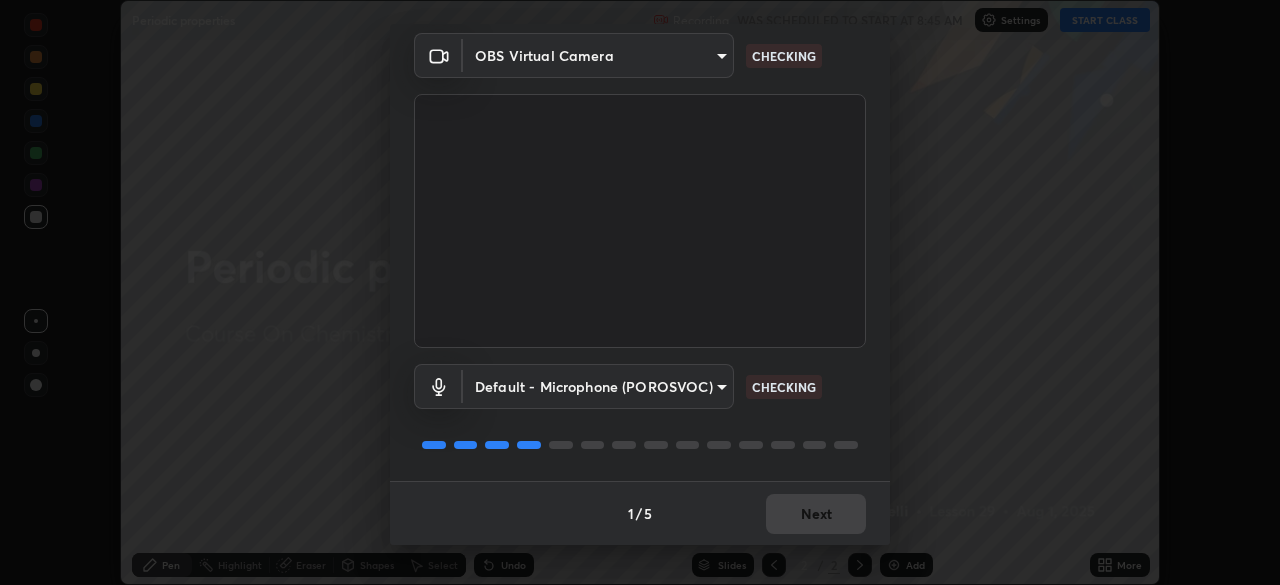 type on "default" 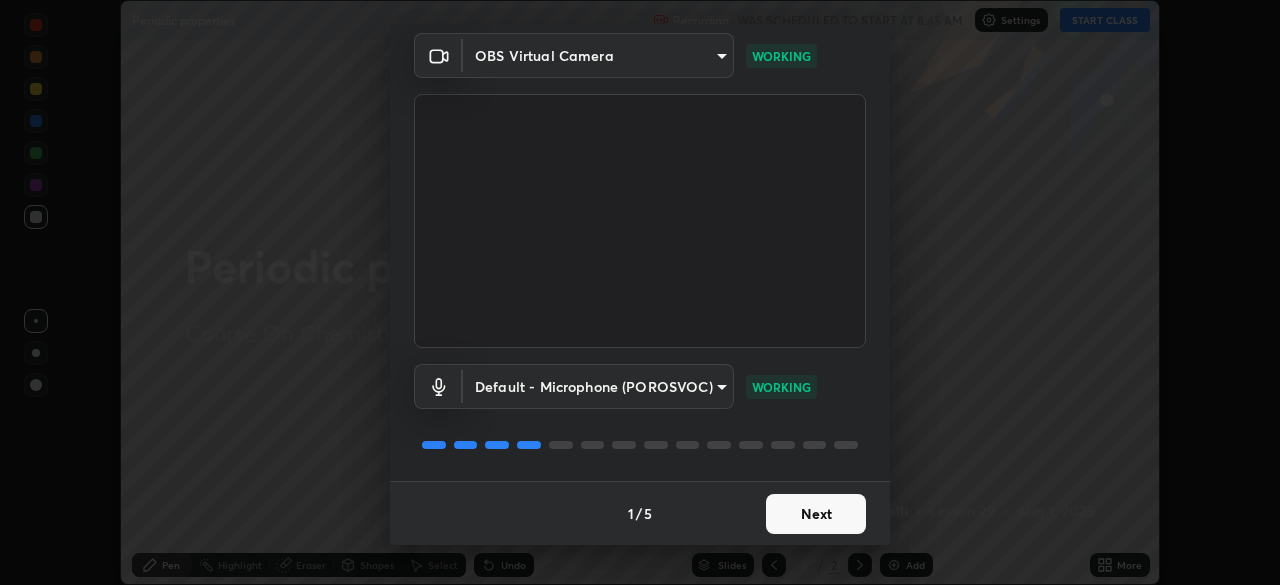 click on "Next" at bounding box center (816, 514) 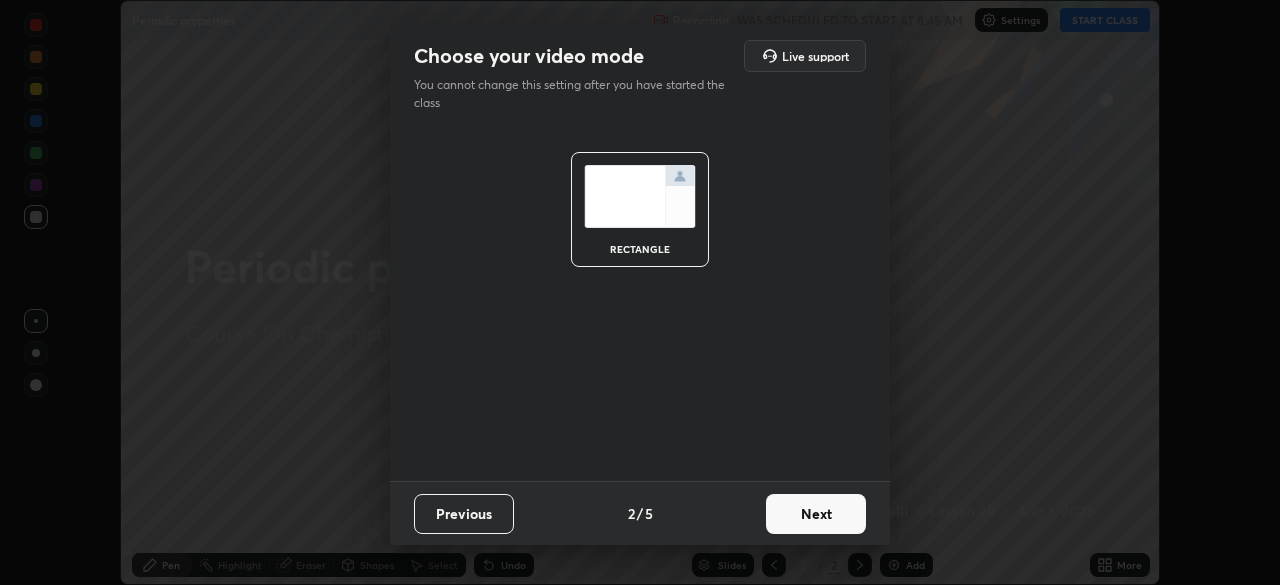 scroll, scrollTop: 0, scrollLeft: 0, axis: both 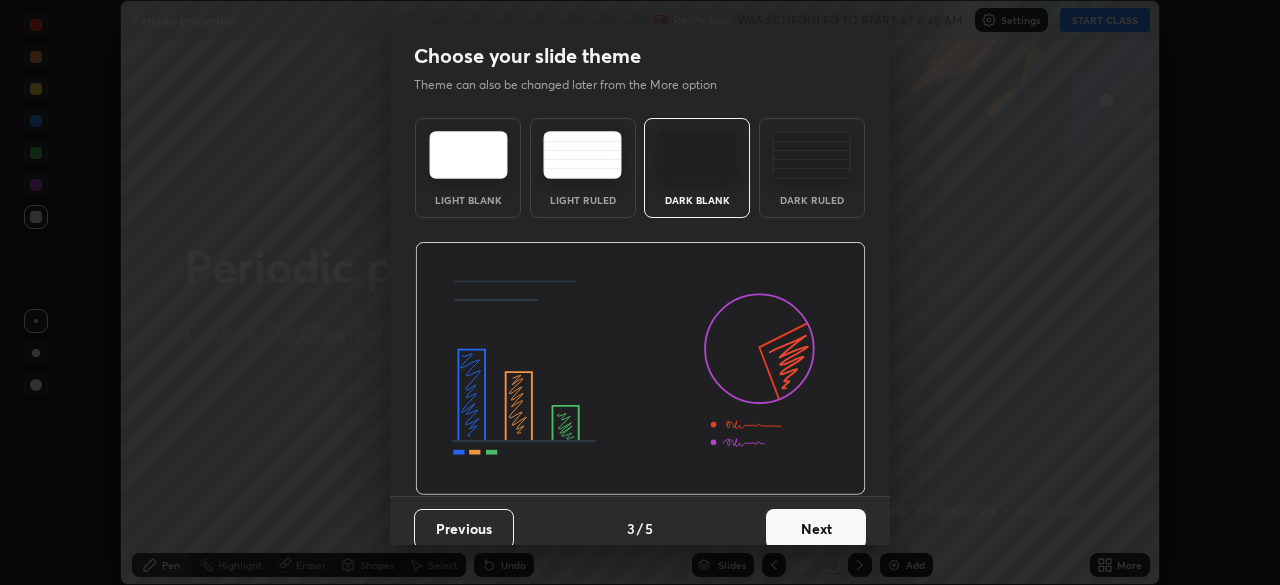 click on "Next" at bounding box center (816, 529) 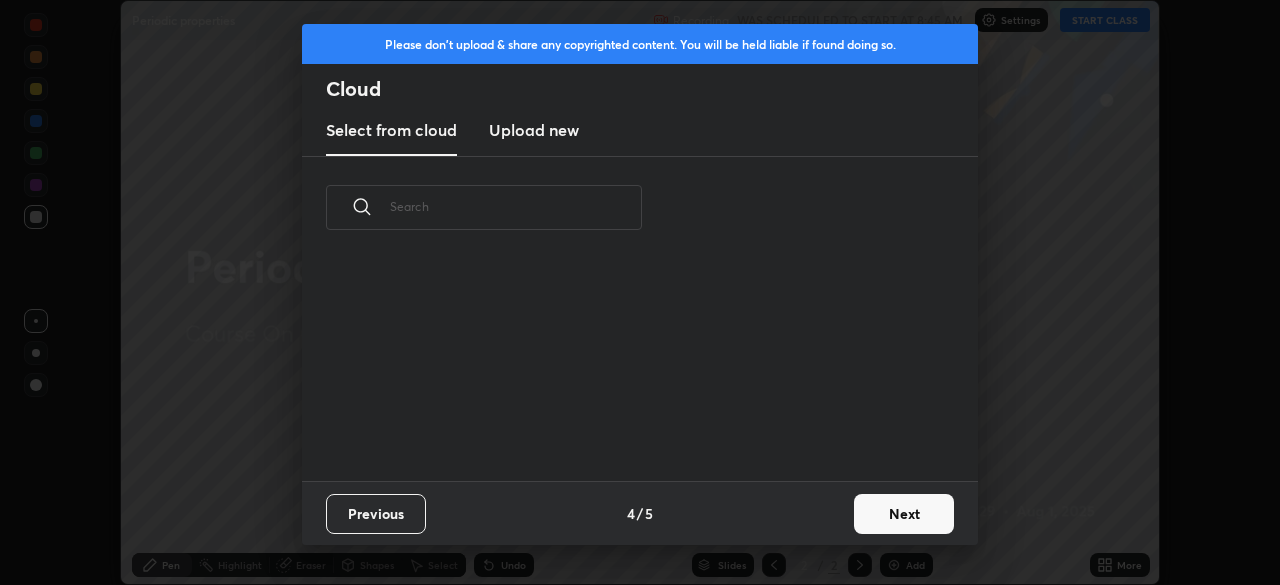 click on "Next" at bounding box center [904, 514] 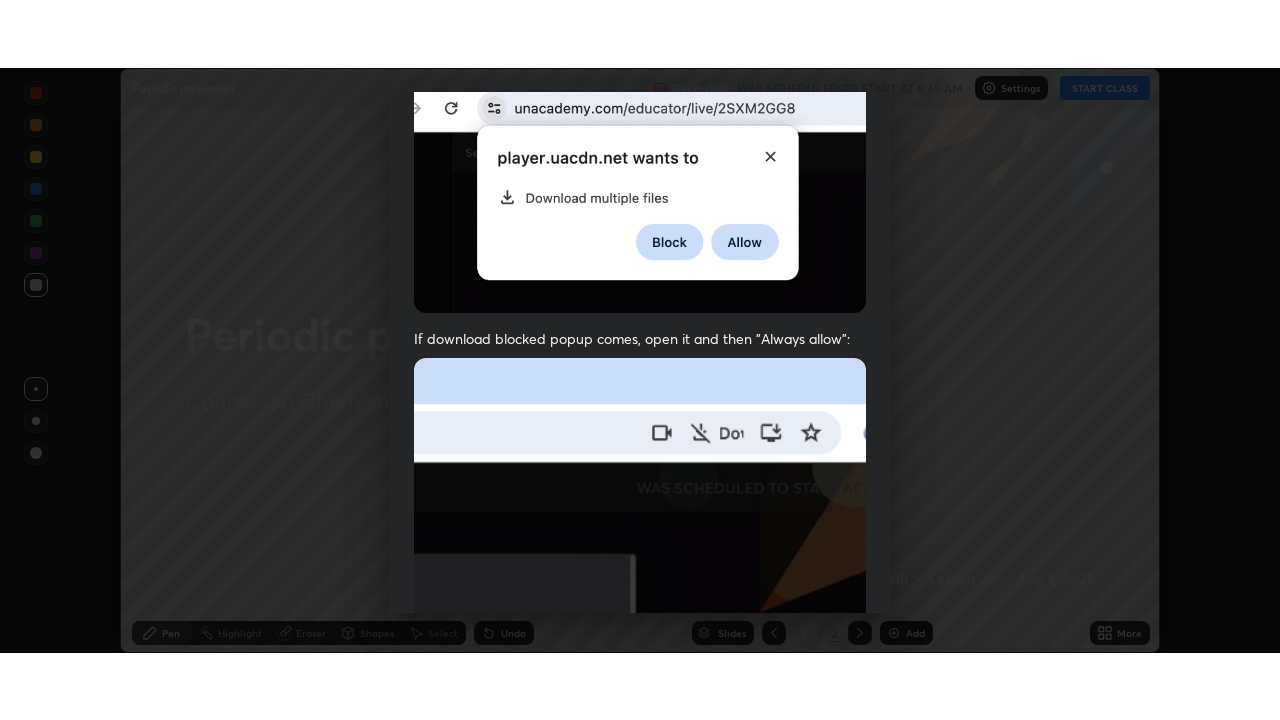 scroll, scrollTop: 479, scrollLeft: 0, axis: vertical 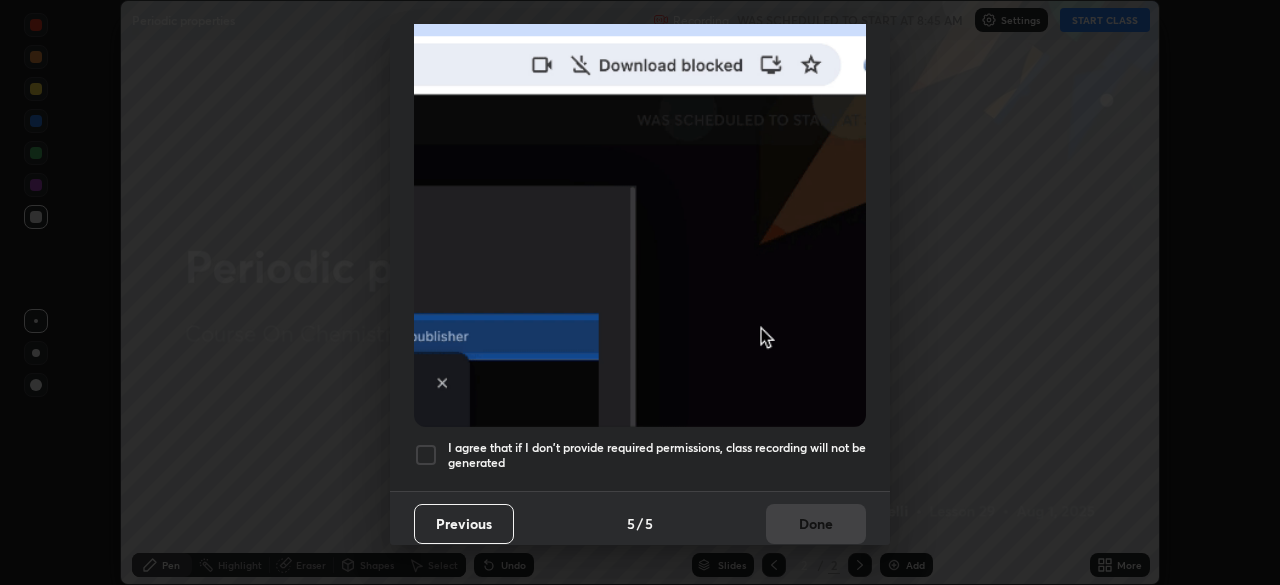 click at bounding box center (426, 455) 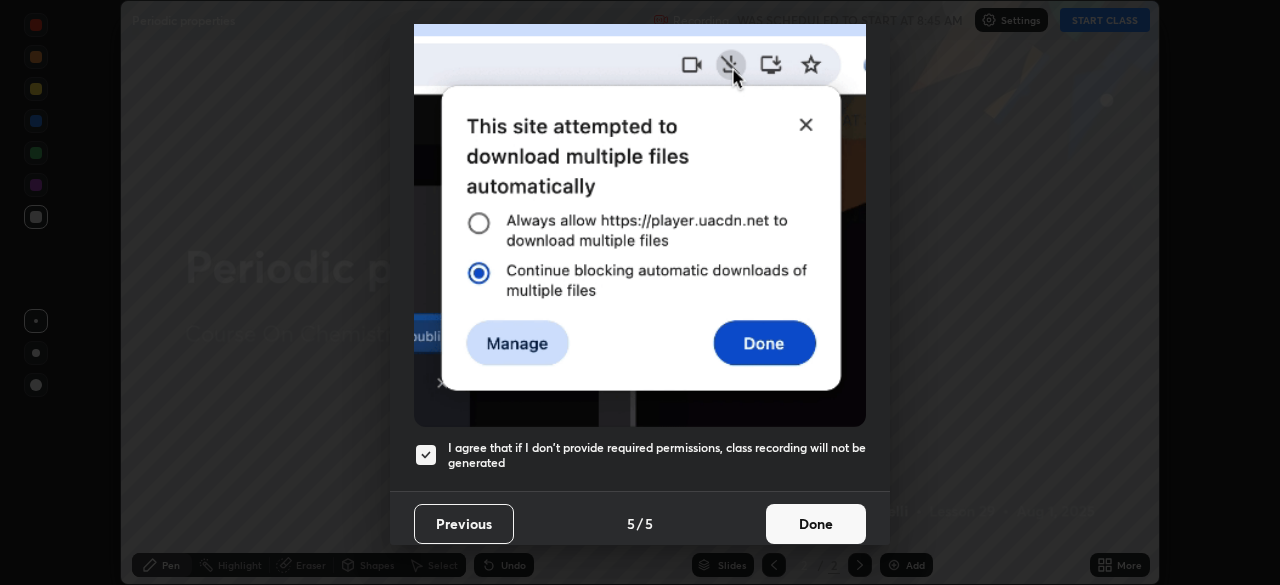 click on "Done" at bounding box center (816, 524) 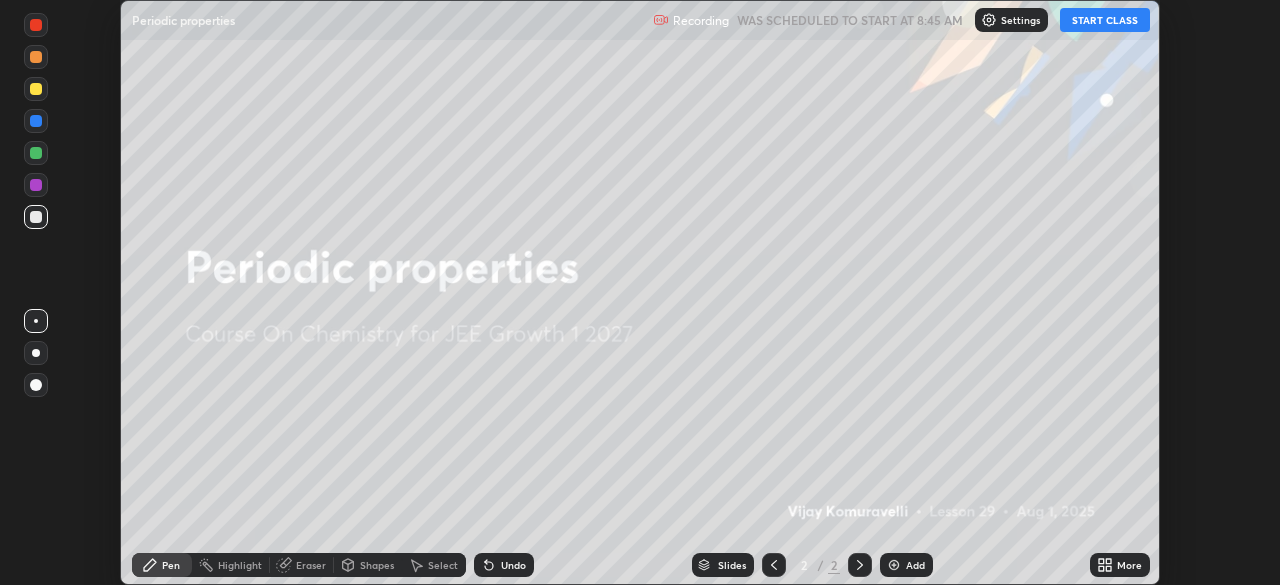 click on "START CLASS" at bounding box center [1105, 20] 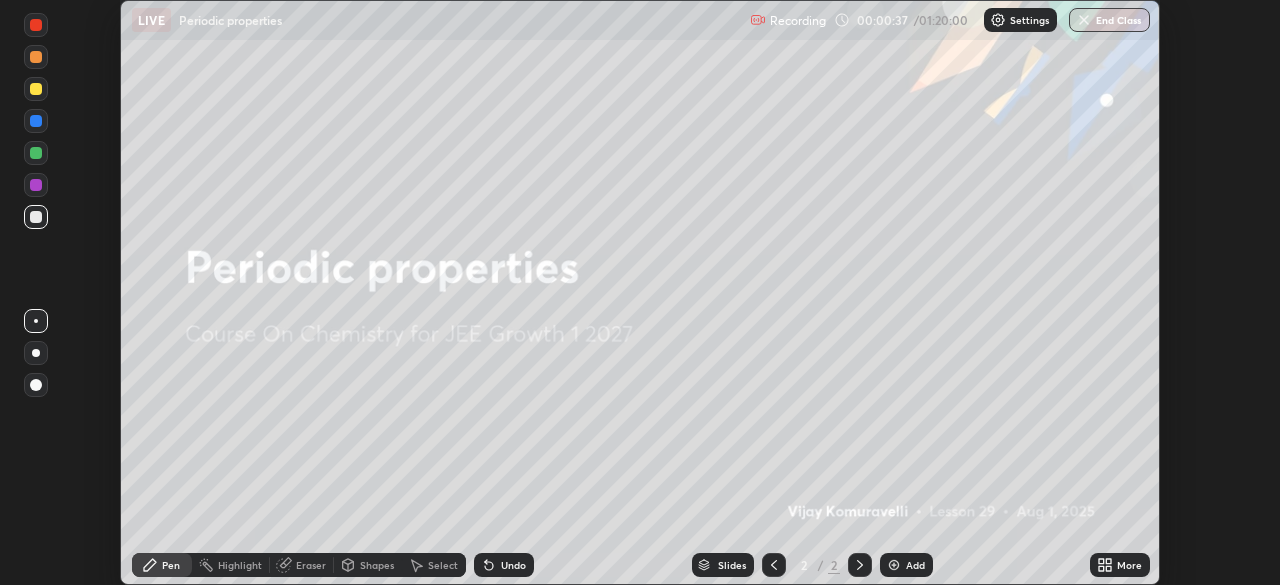 click 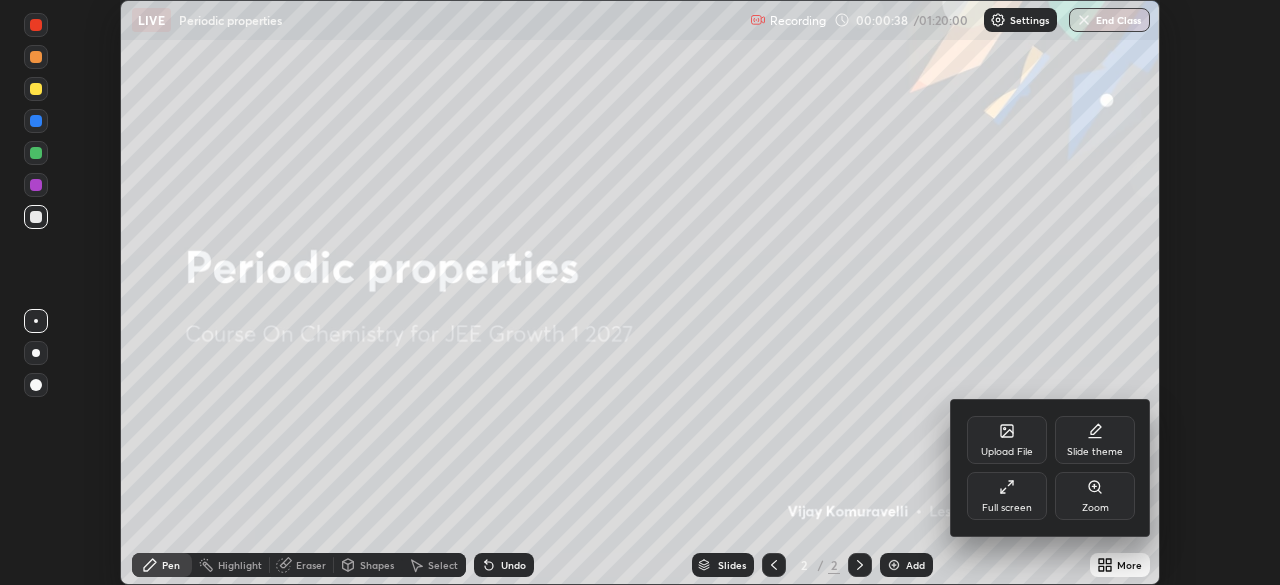 click on "Full screen" at bounding box center (1007, 496) 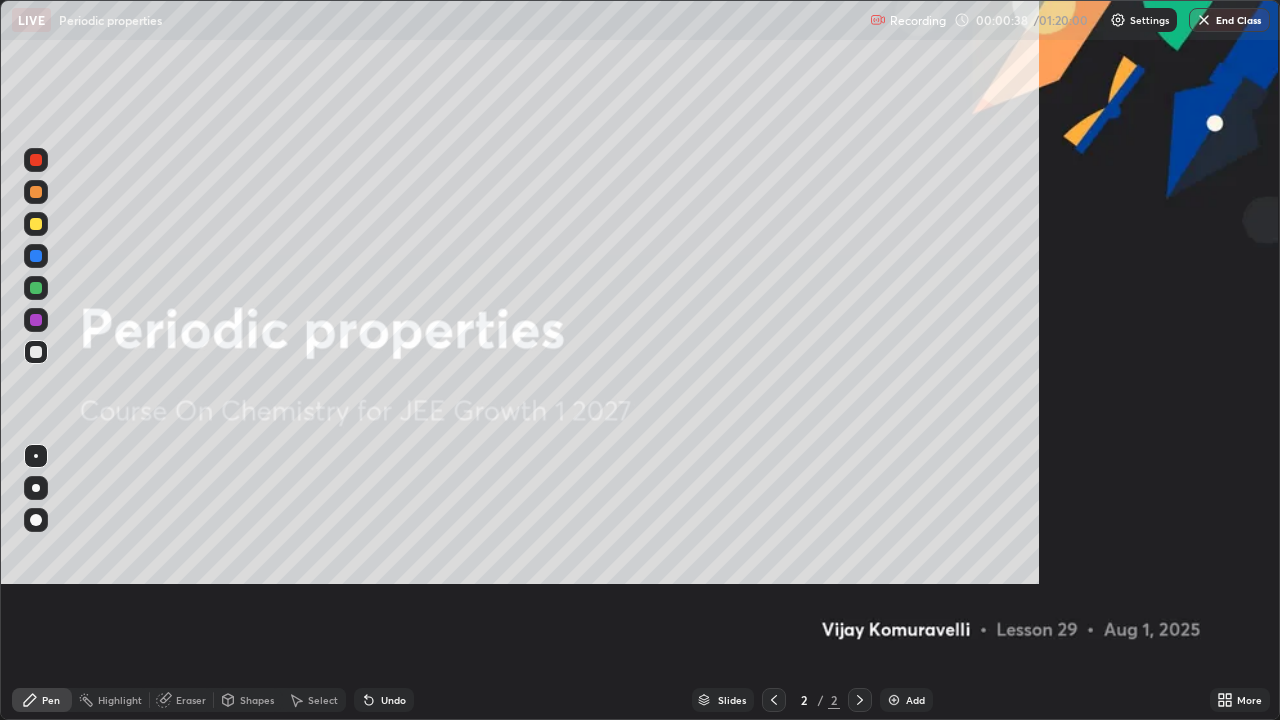 scroll, scrollTop: 99280, scrollLeft: 98720, axis: both 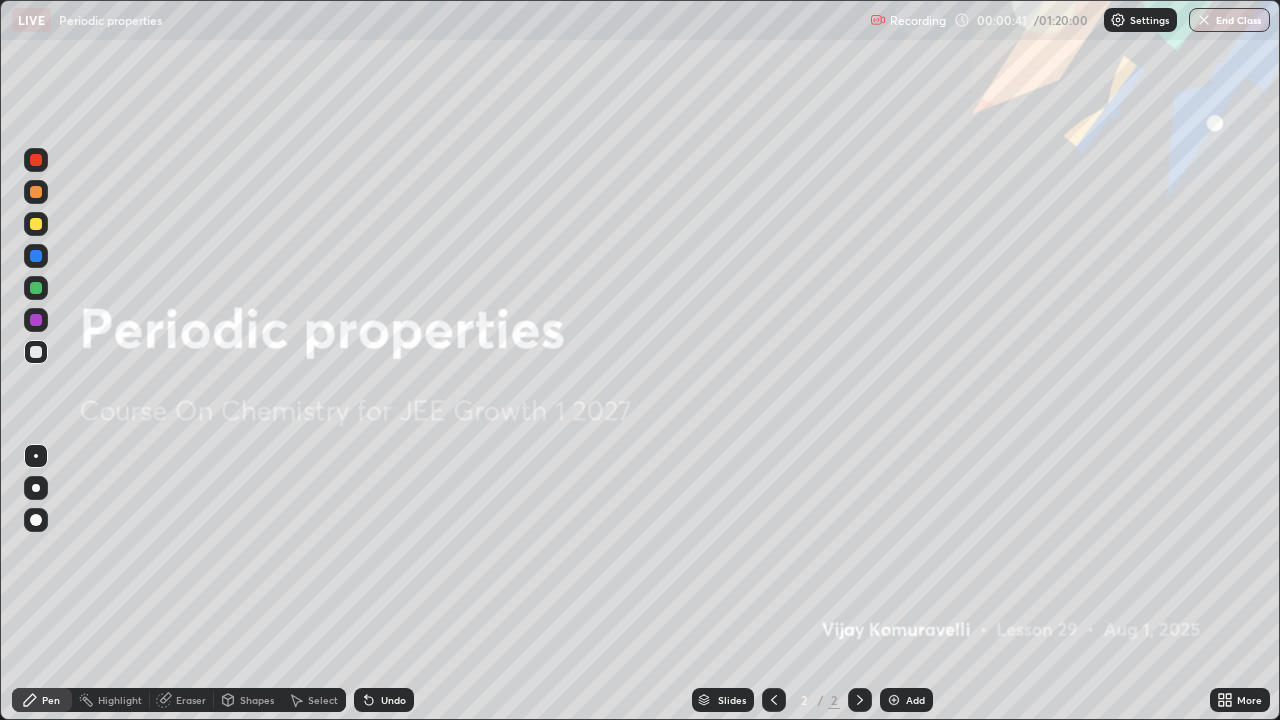 click 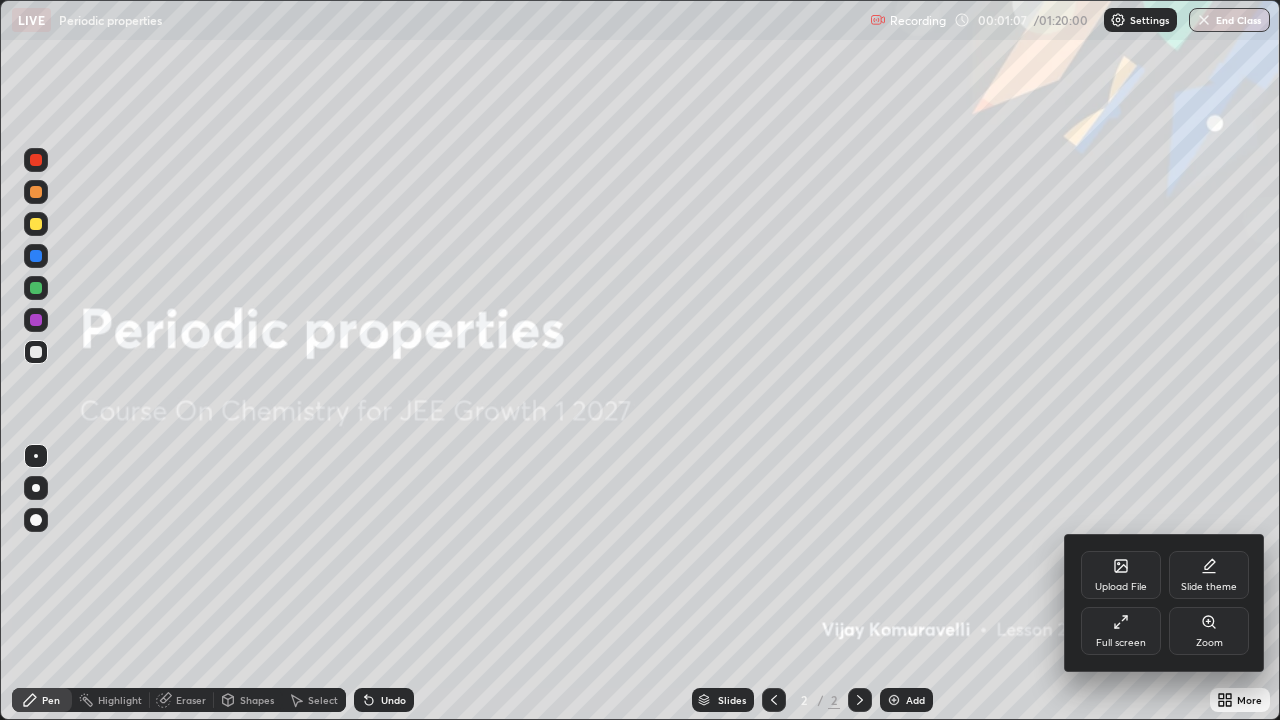 click at bounding box center [640, 360] 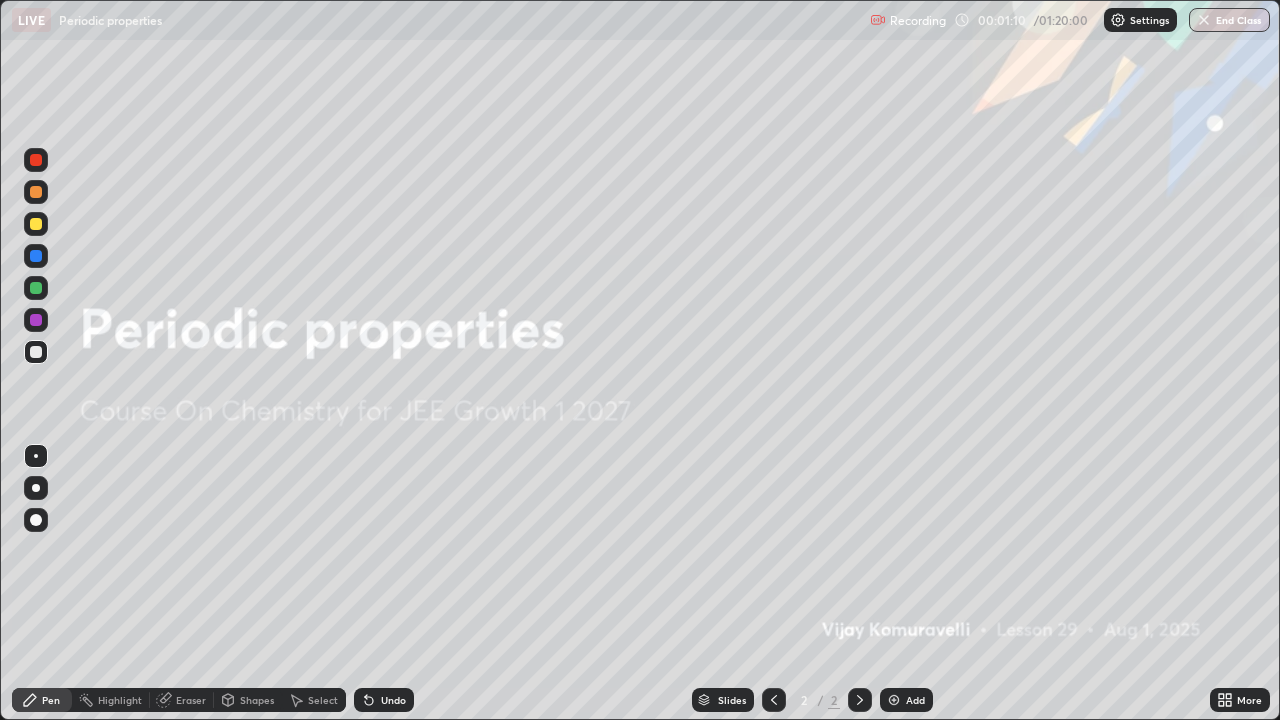 click at bounding box center [894, 700] 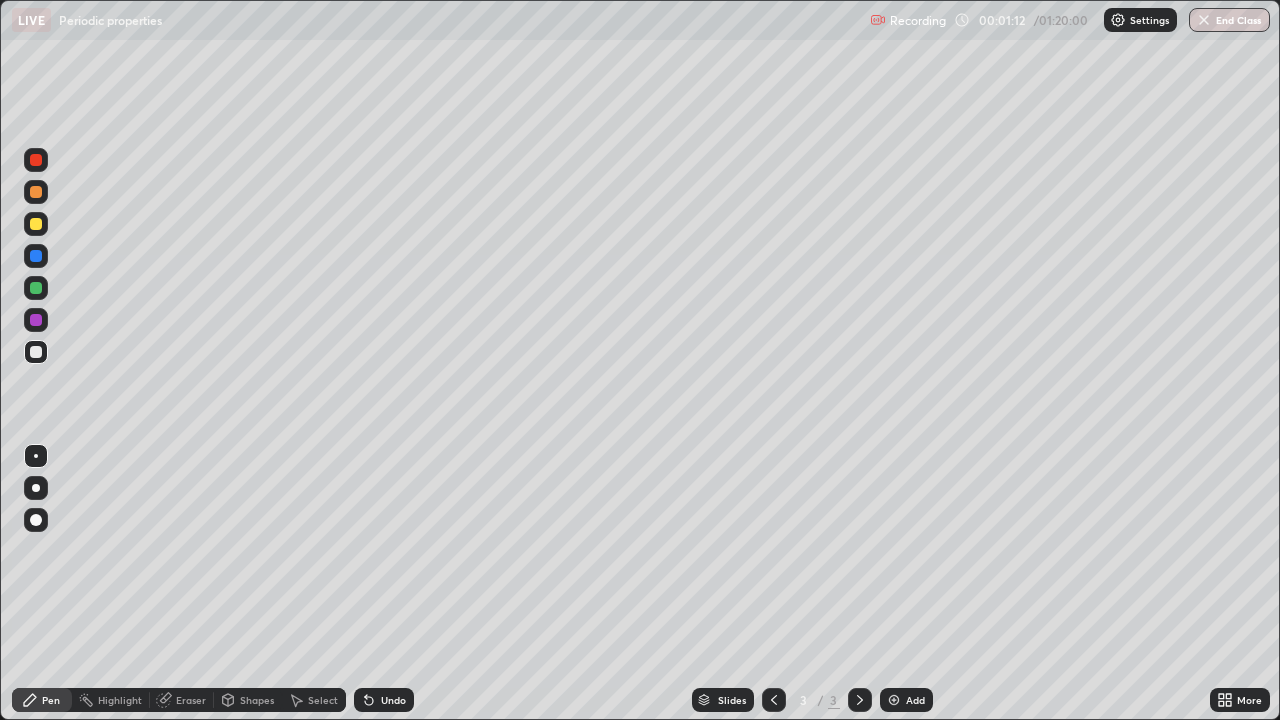 click at bounding box center [36, 224] 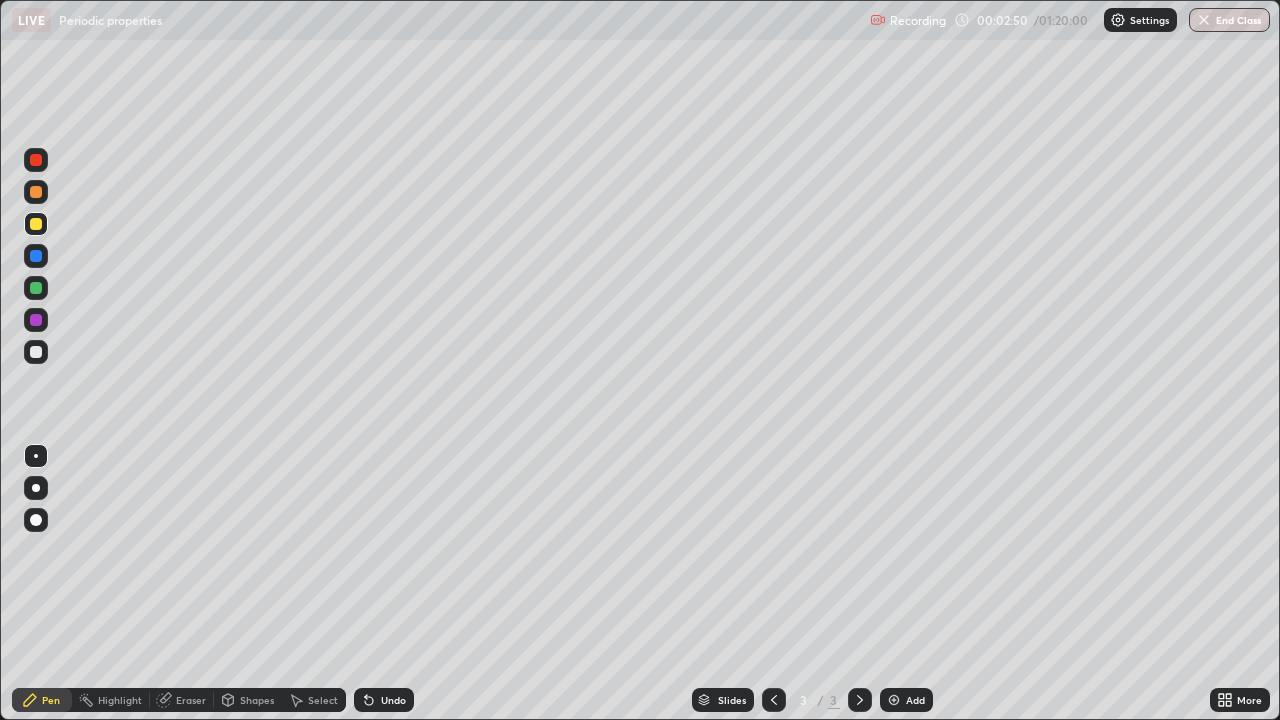 click at bounding box center [36, 352] 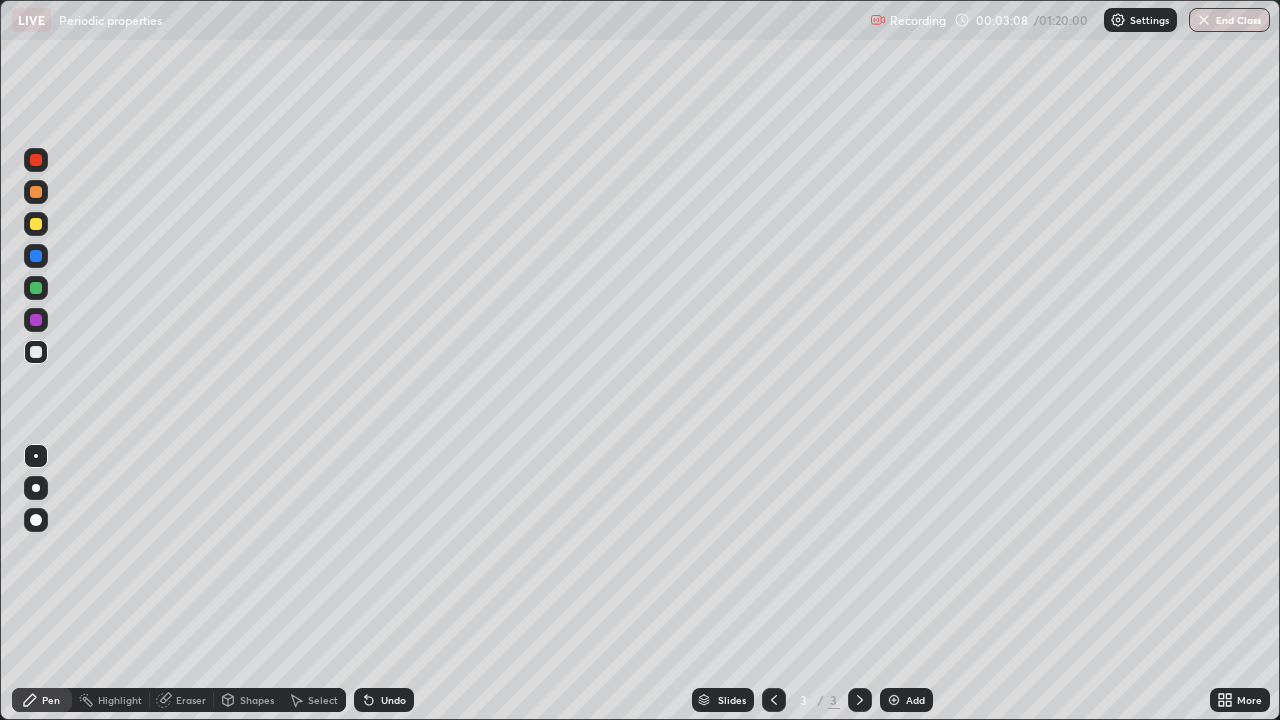 click at bounding box center (36, 224) 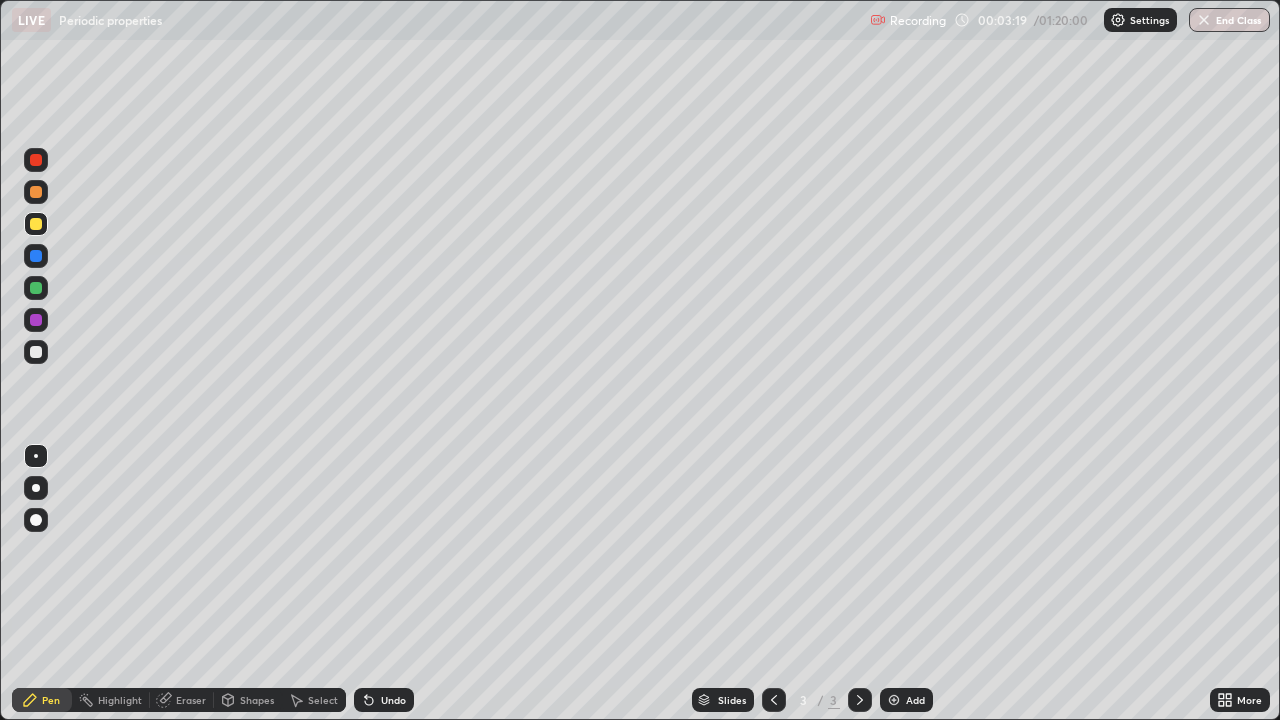 click at bounding box center (36, 352) 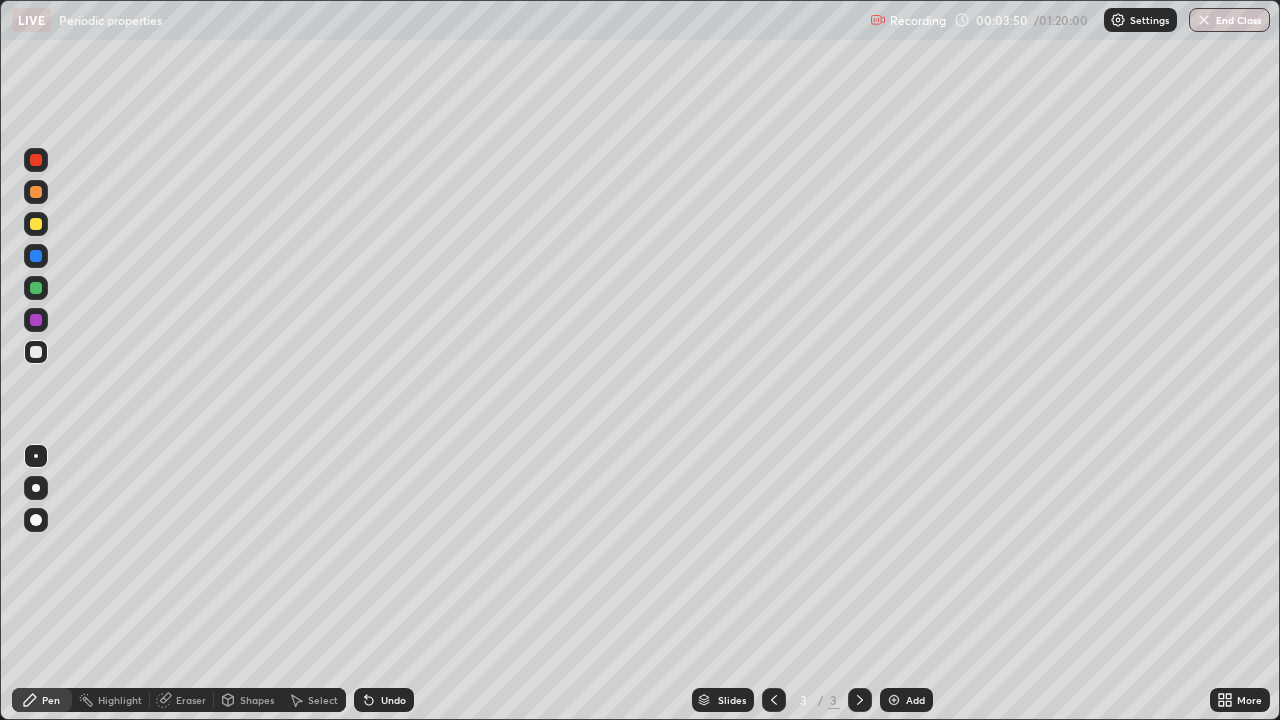 click at bounding box center (36, 224) 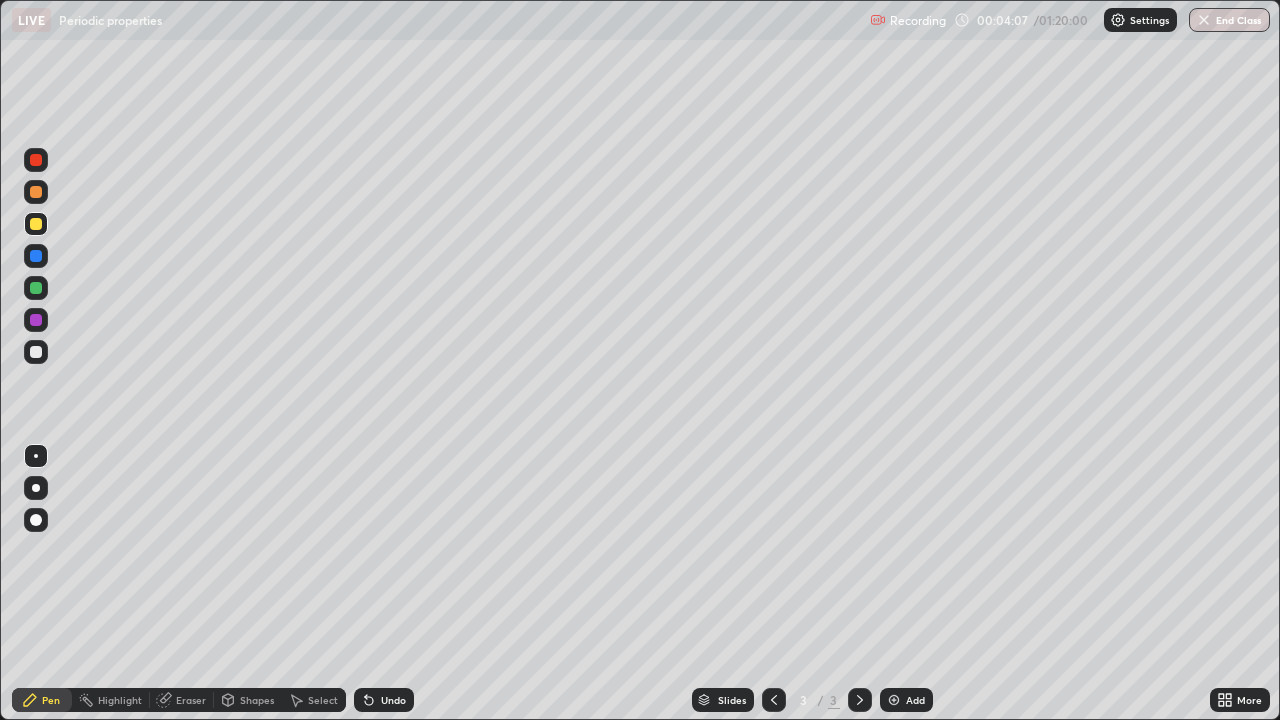 click on "Undo" at bounding box center (384, 700) 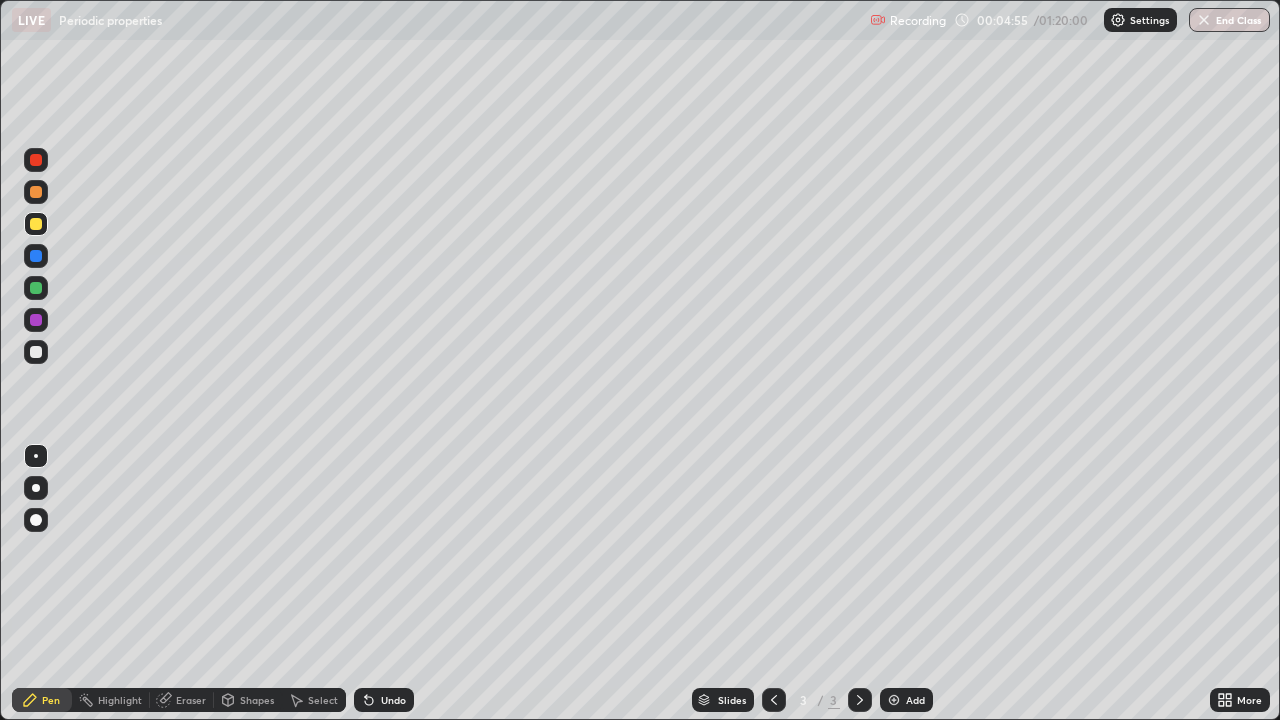 click on "Undo" at bounding box center [393, 700] 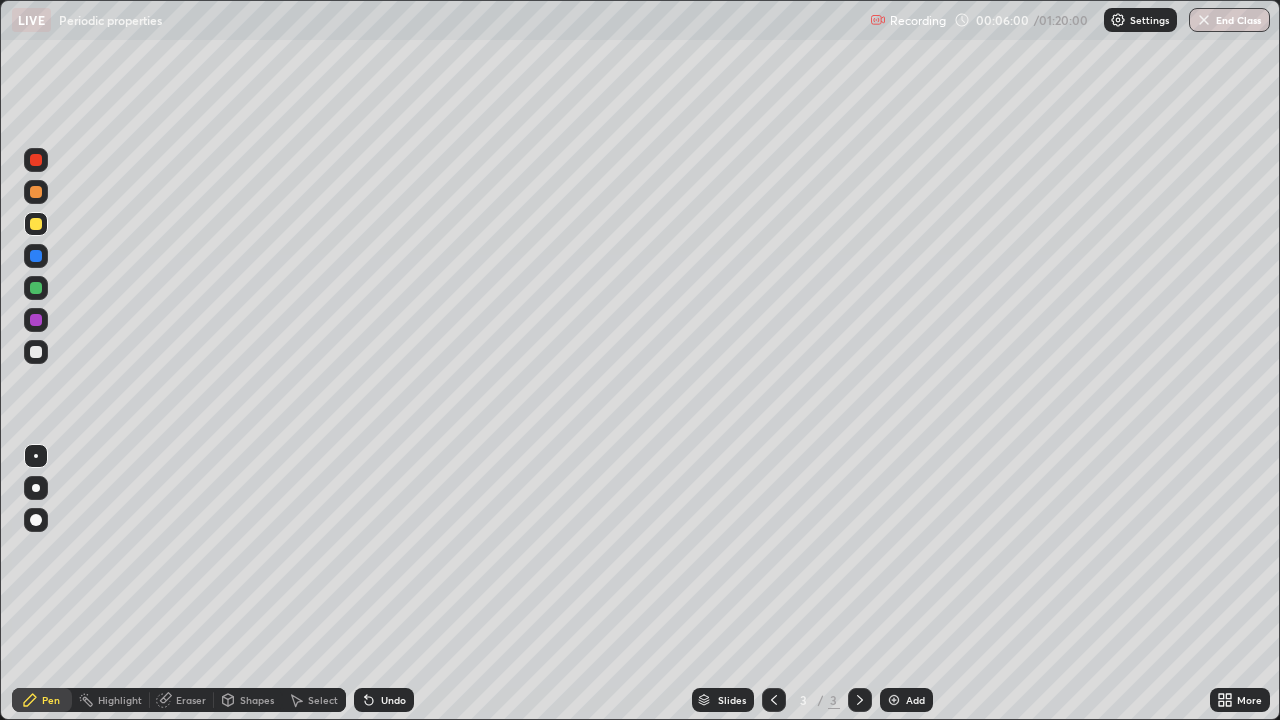 click at bounding box center [36, 352] 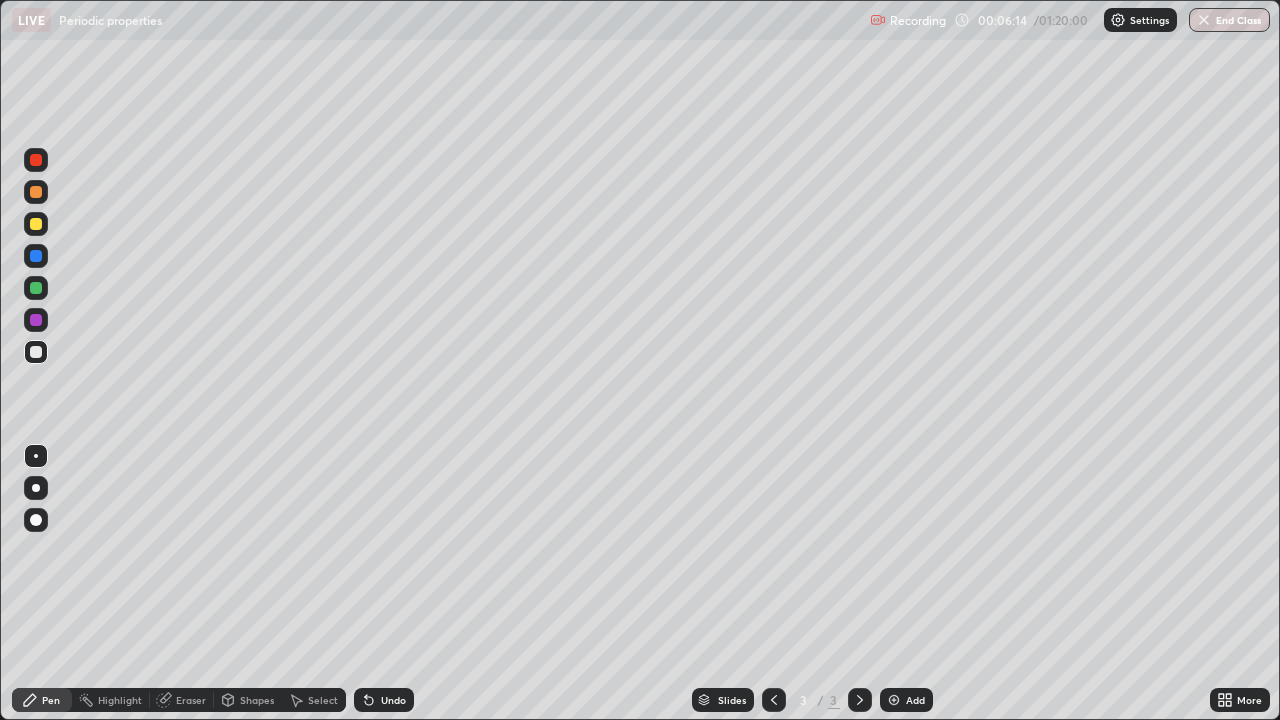 click at bounding box center [36, 224] 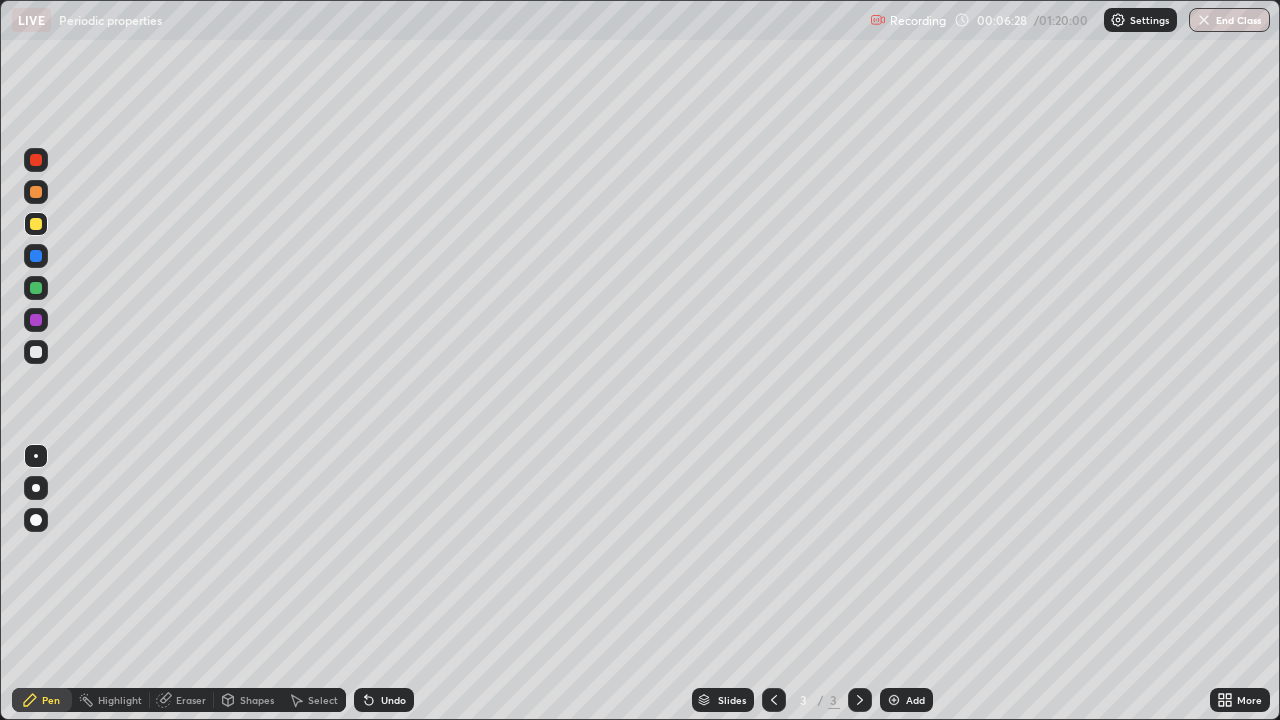 click at bounding box center (36, 352) 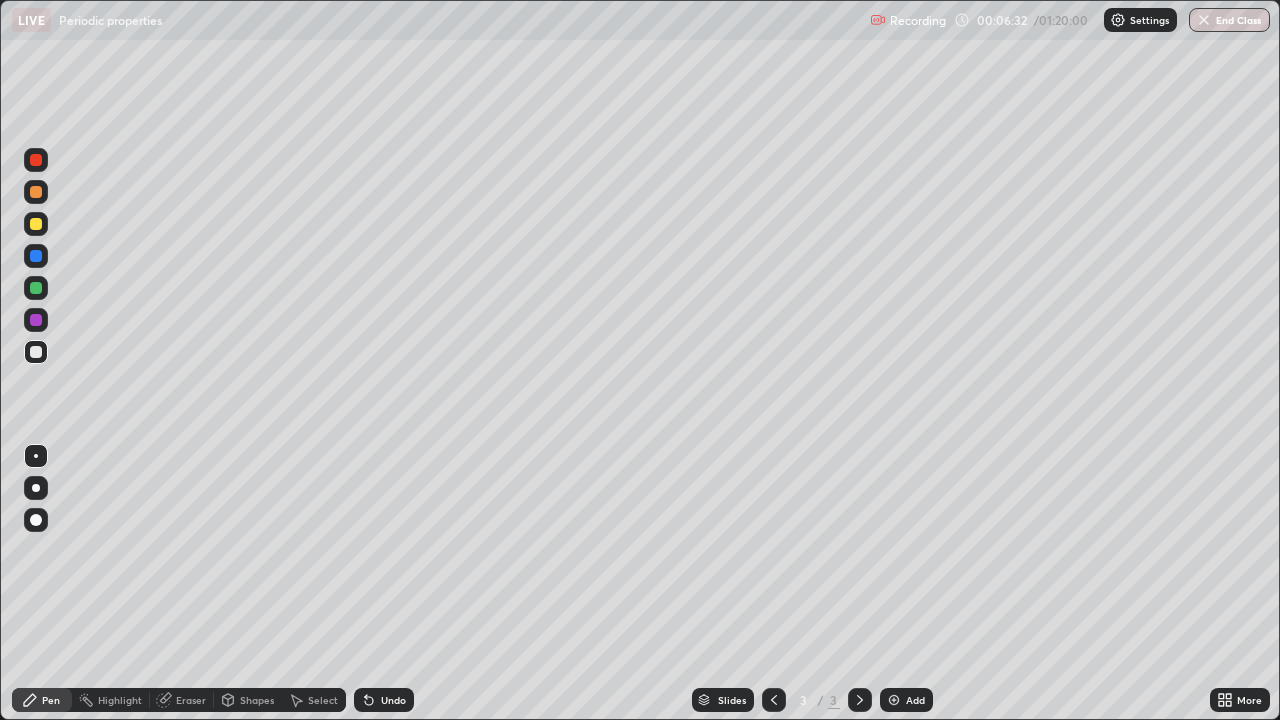 click on "Undo" at bounding box center [384, 700] 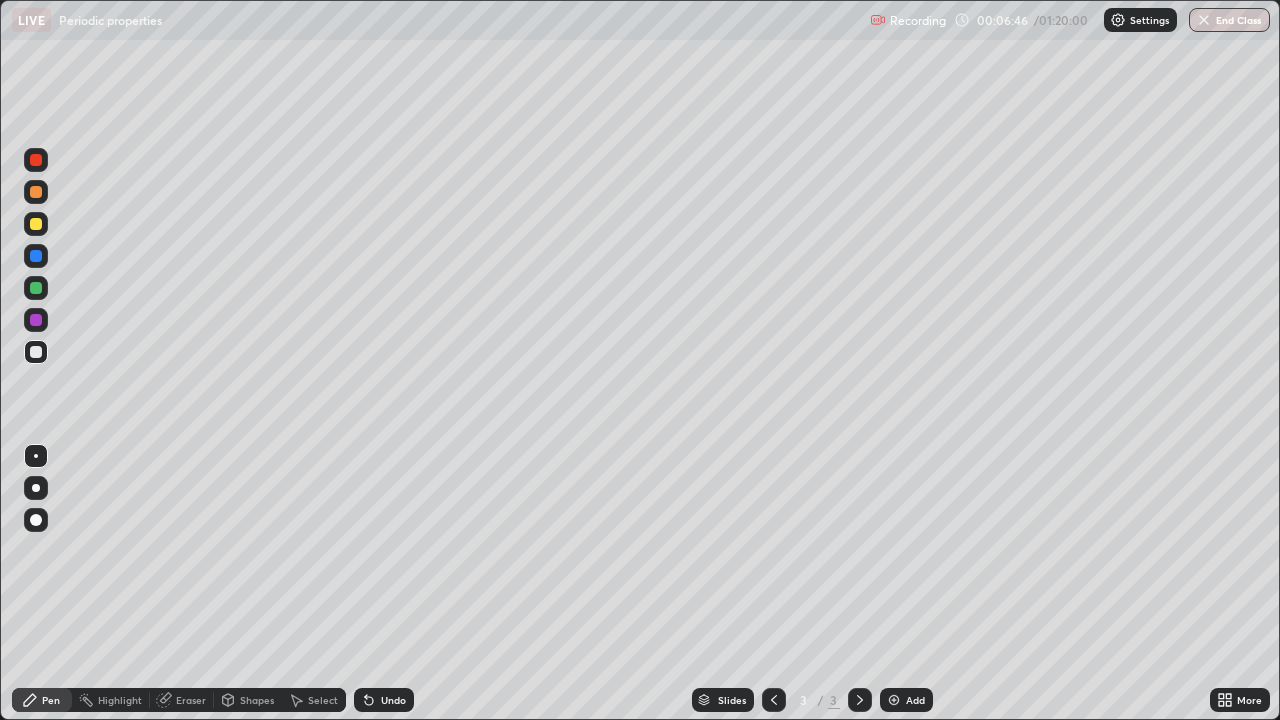 click at bounding box center [36, 224] 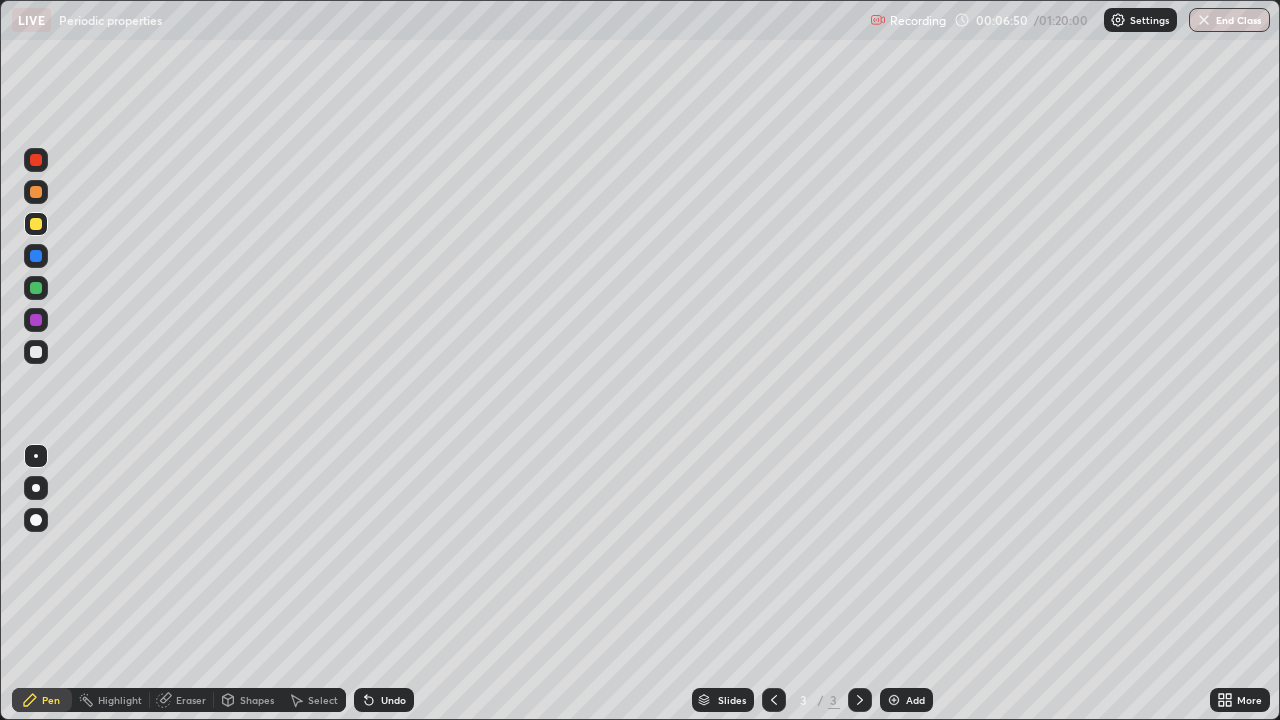 click on "Shapes" at bounding box center (257, 700) 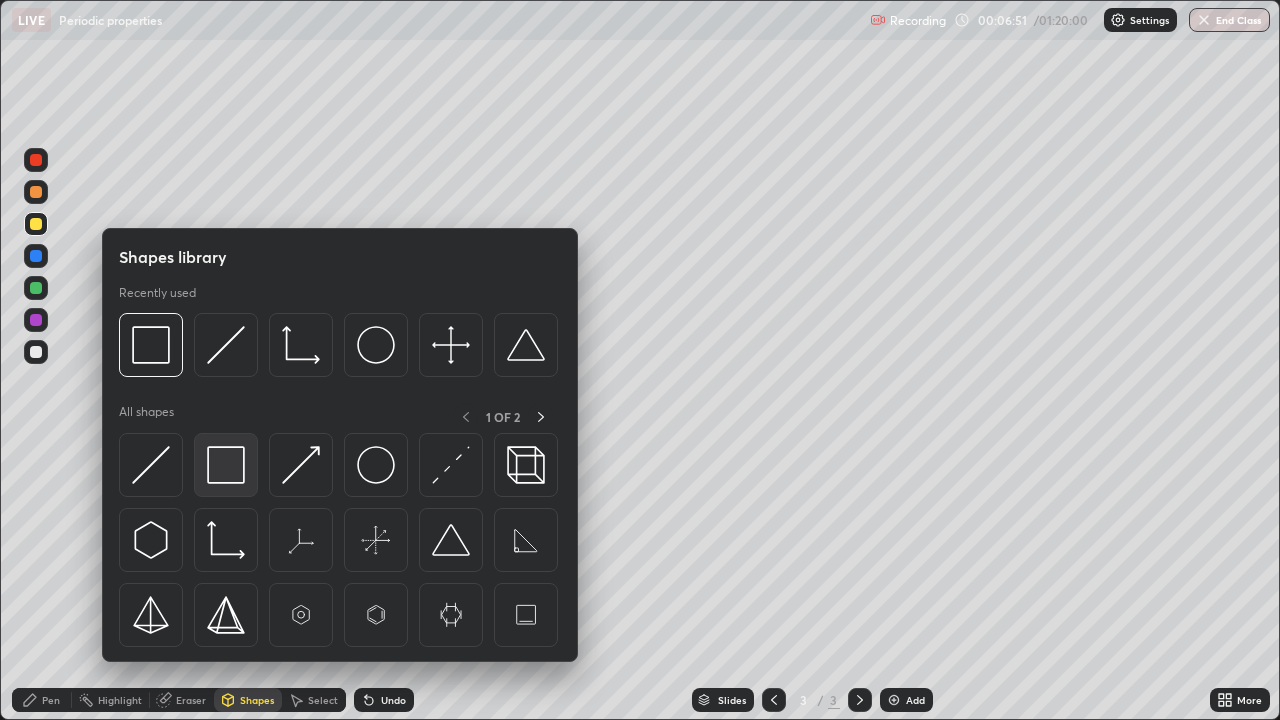 click at bounding box center (226, 465) 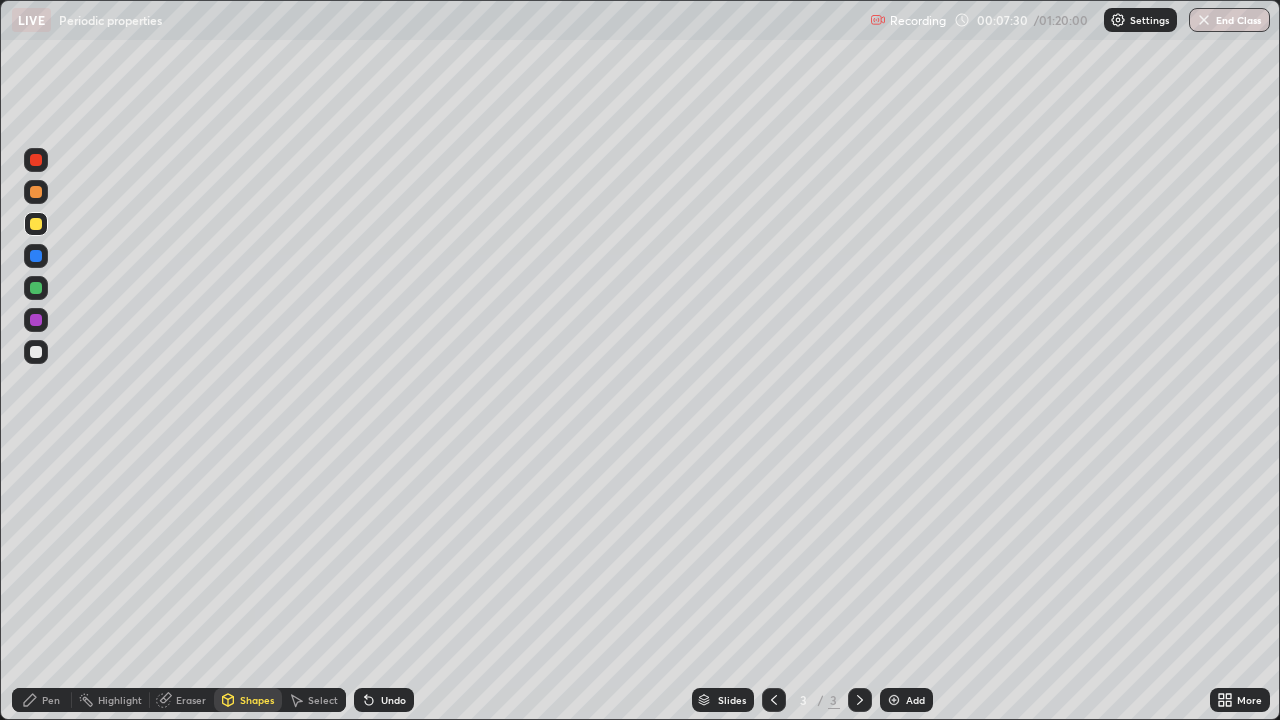 click at bounding box center [36, 352] 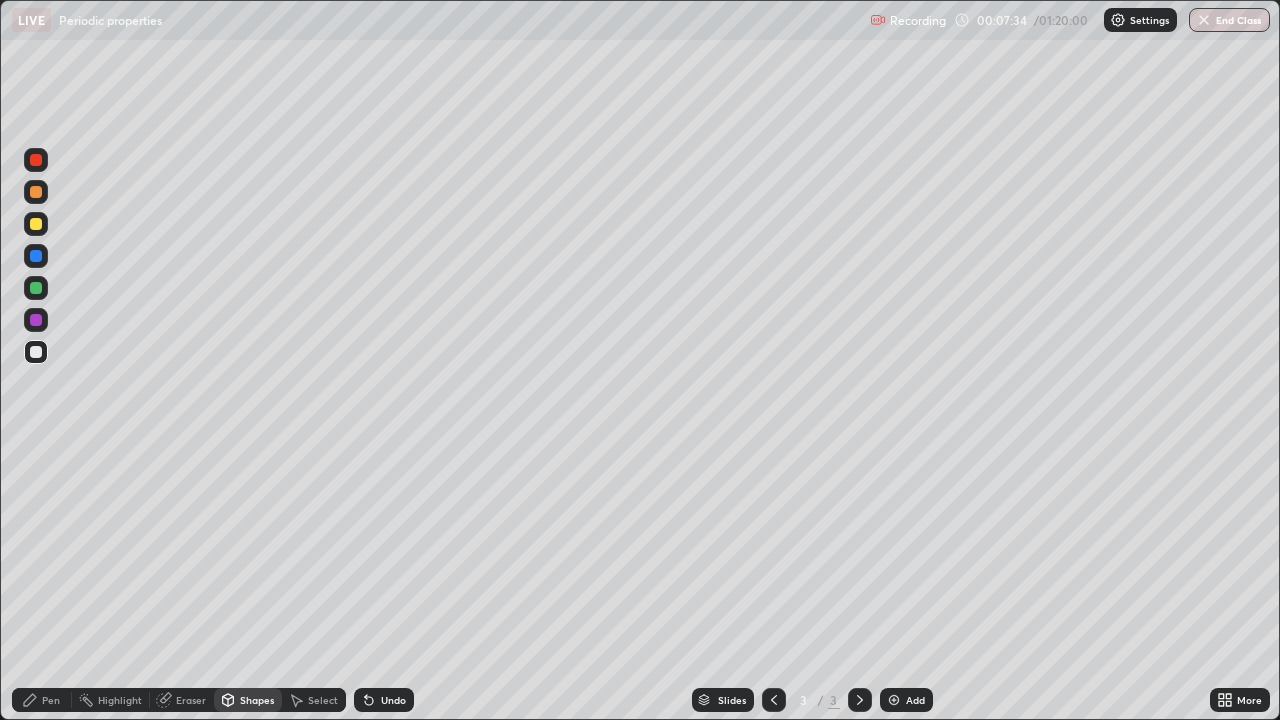 click on "Undo" at bounding box center (384, 700) 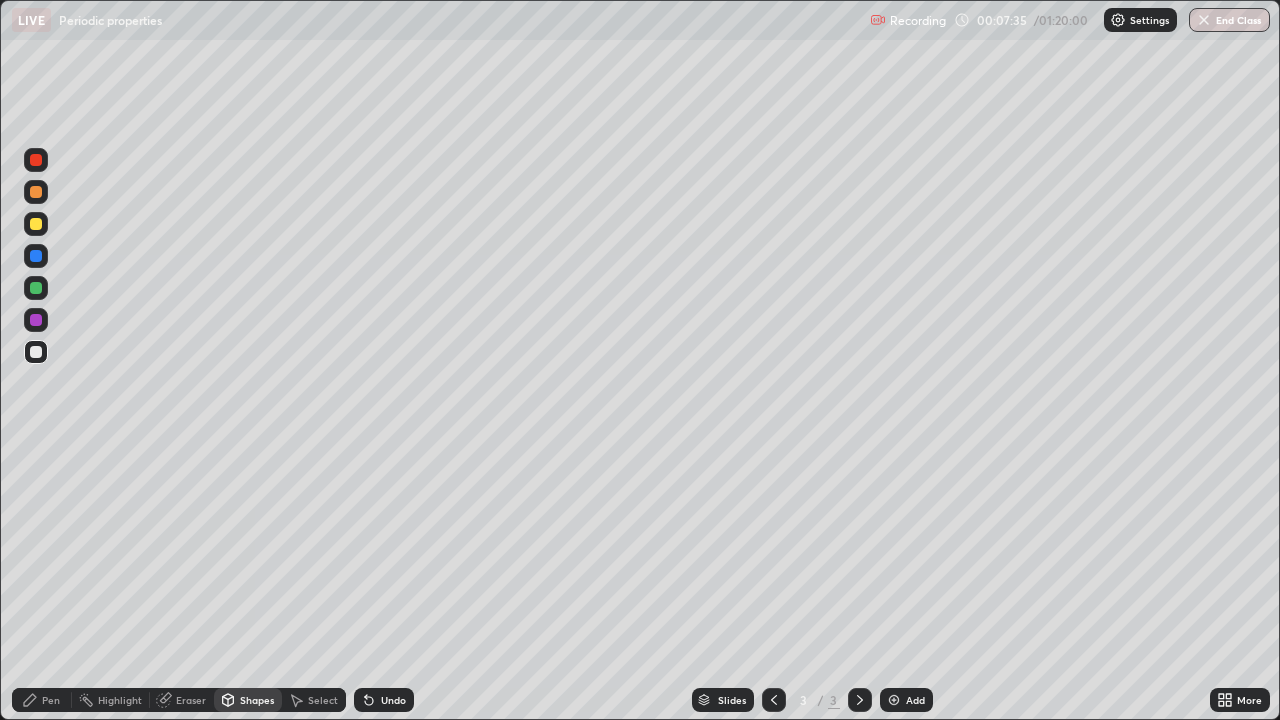 click on "Pen" at bounding box center (51, 700) 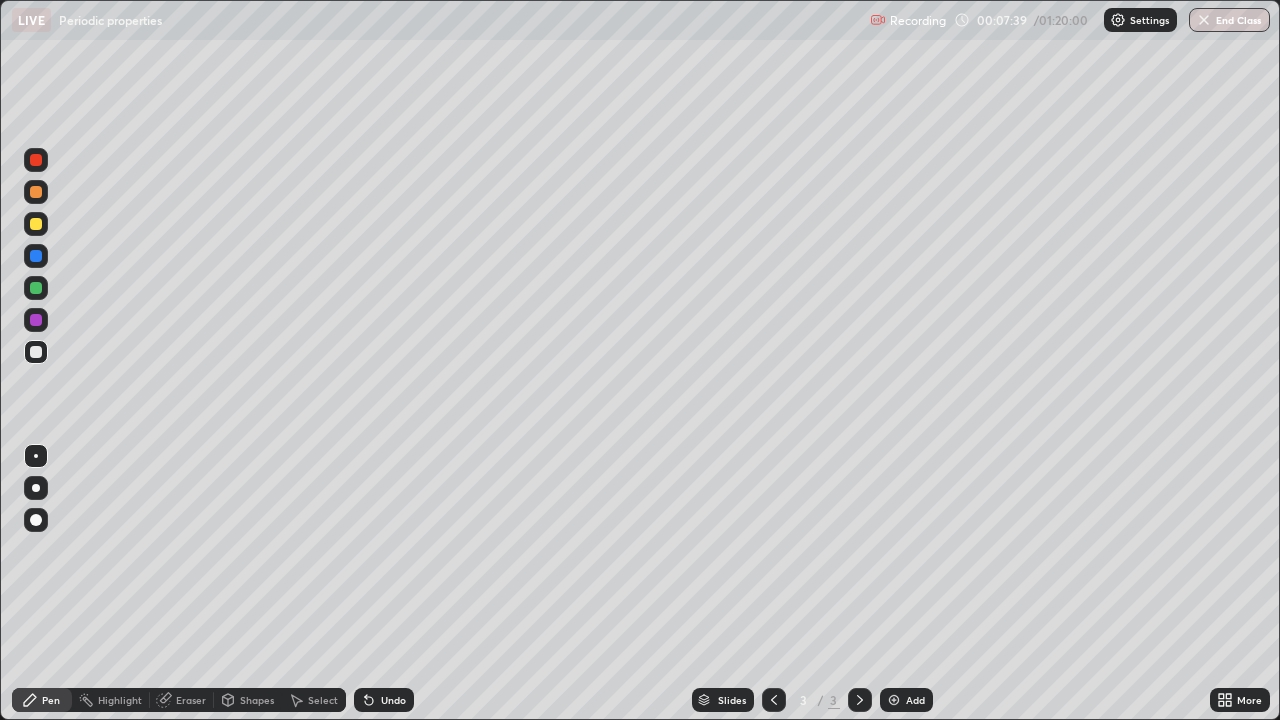 click on "Undo" at bounding box center [393, 700] 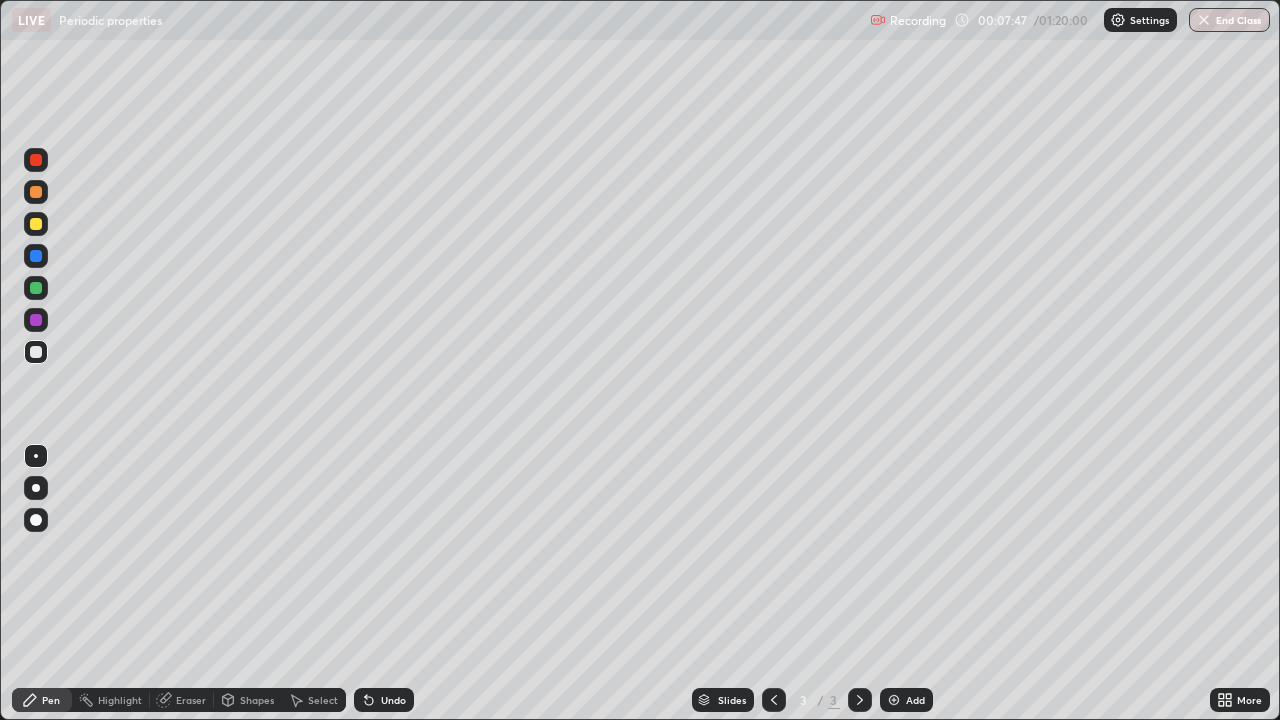 click 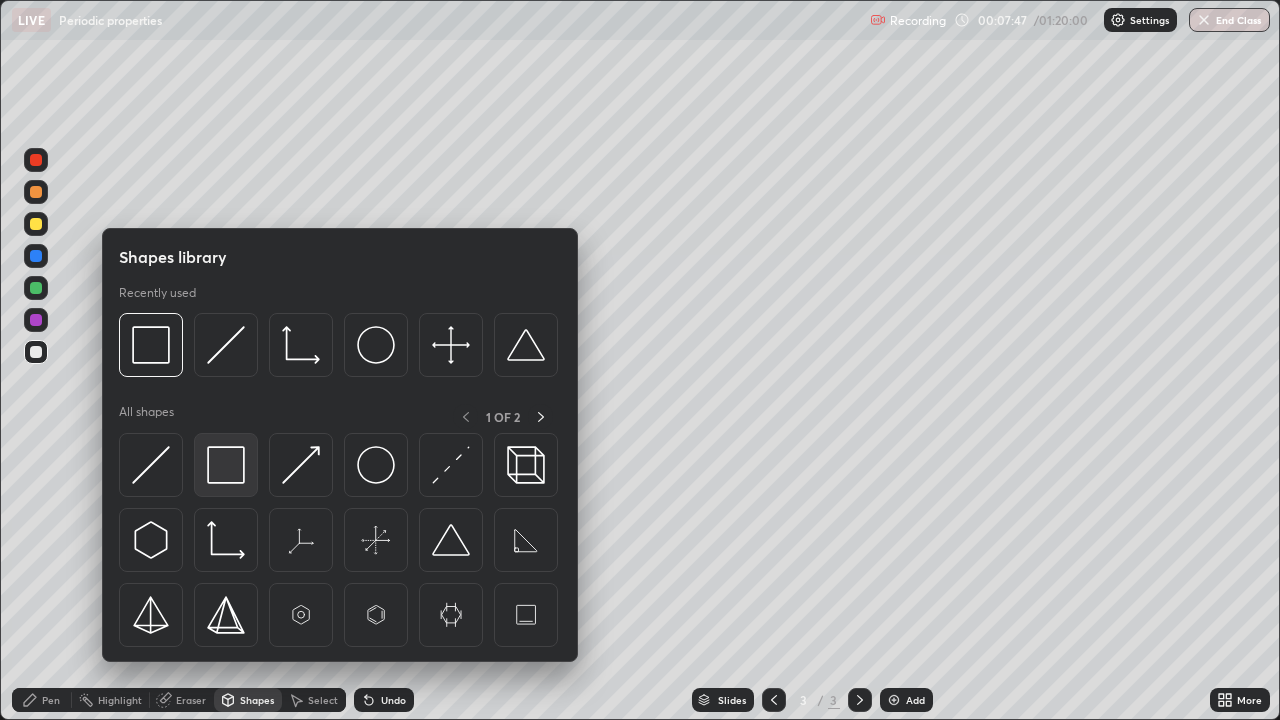 click at bounding box center (226, 465) 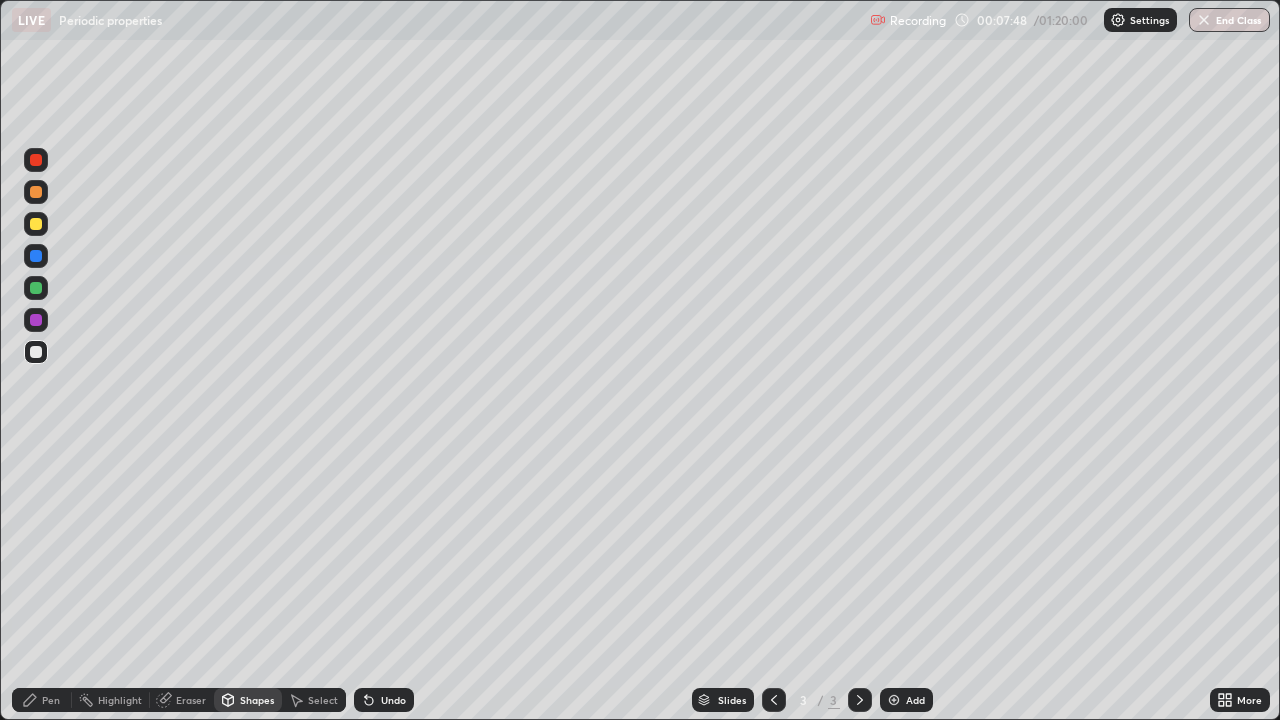 click at bounding box center [36, 224] 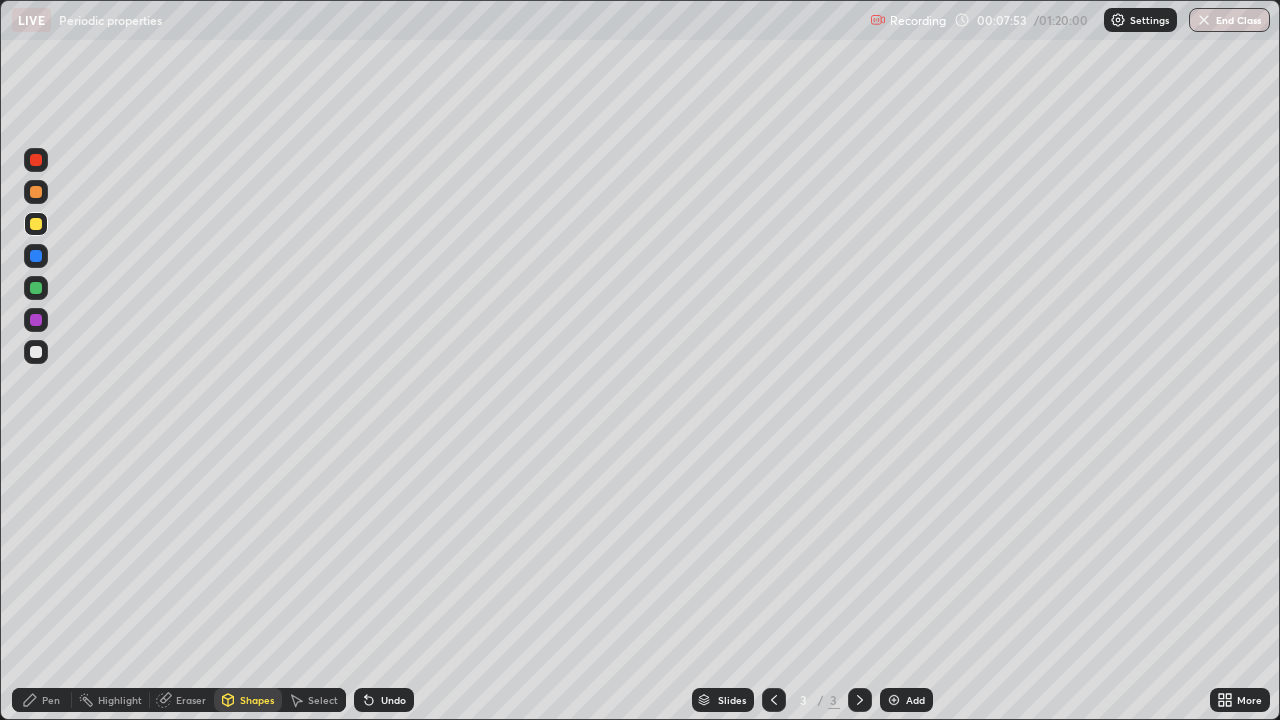 click on "Undo" at bounding box center [393, 700] 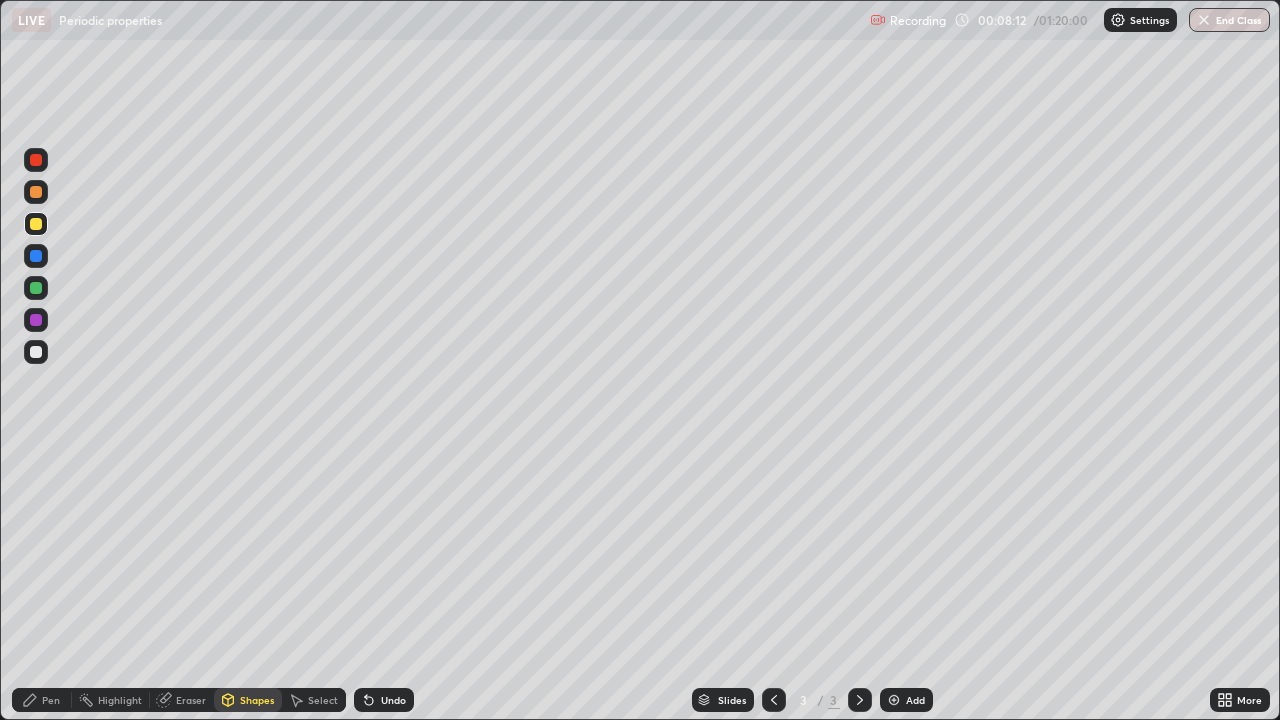 click on "Undo" at bounding box center [393, 700] 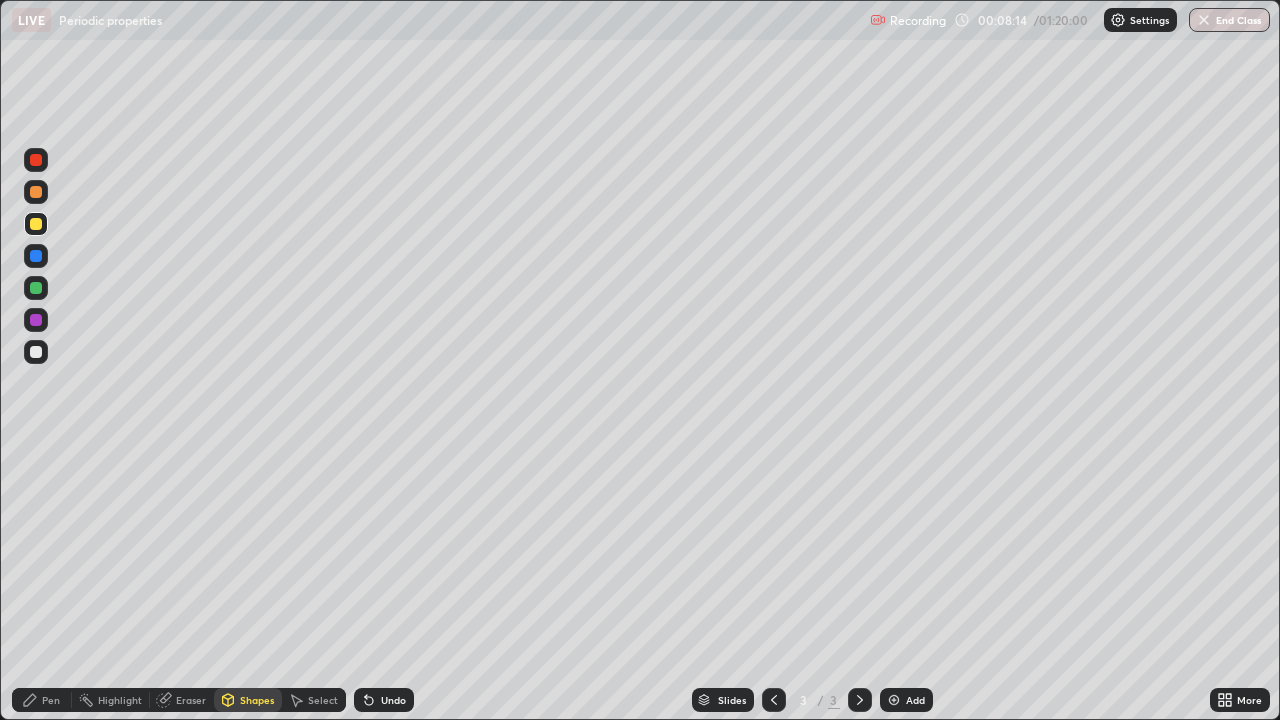 click 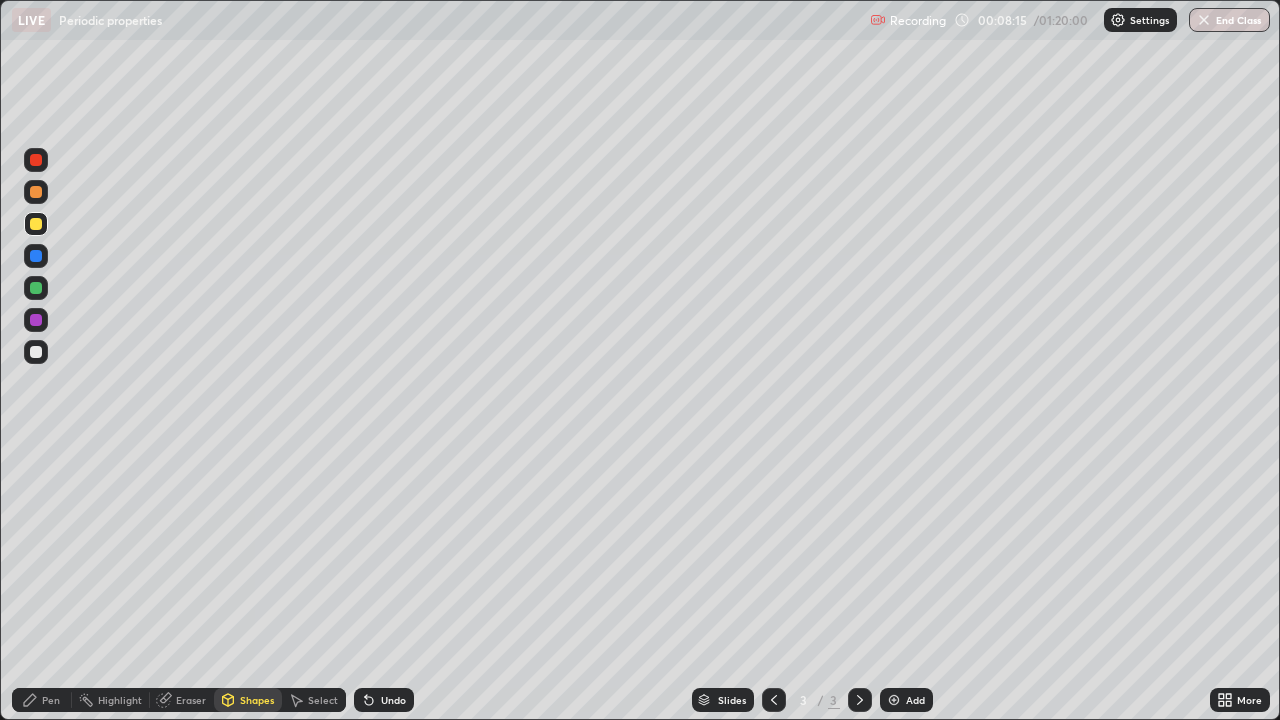 click on "Pen" at bounding box center (51, 700) 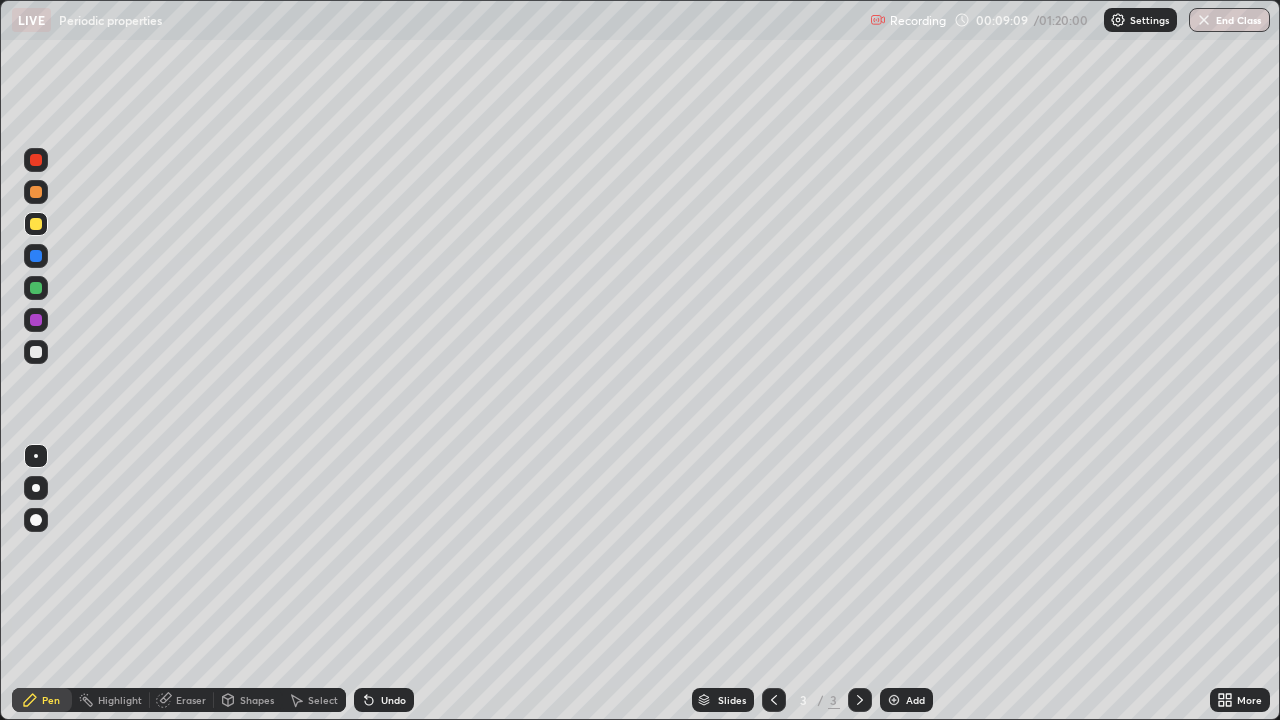 click on "Undo" at bounding box center [384, 700] 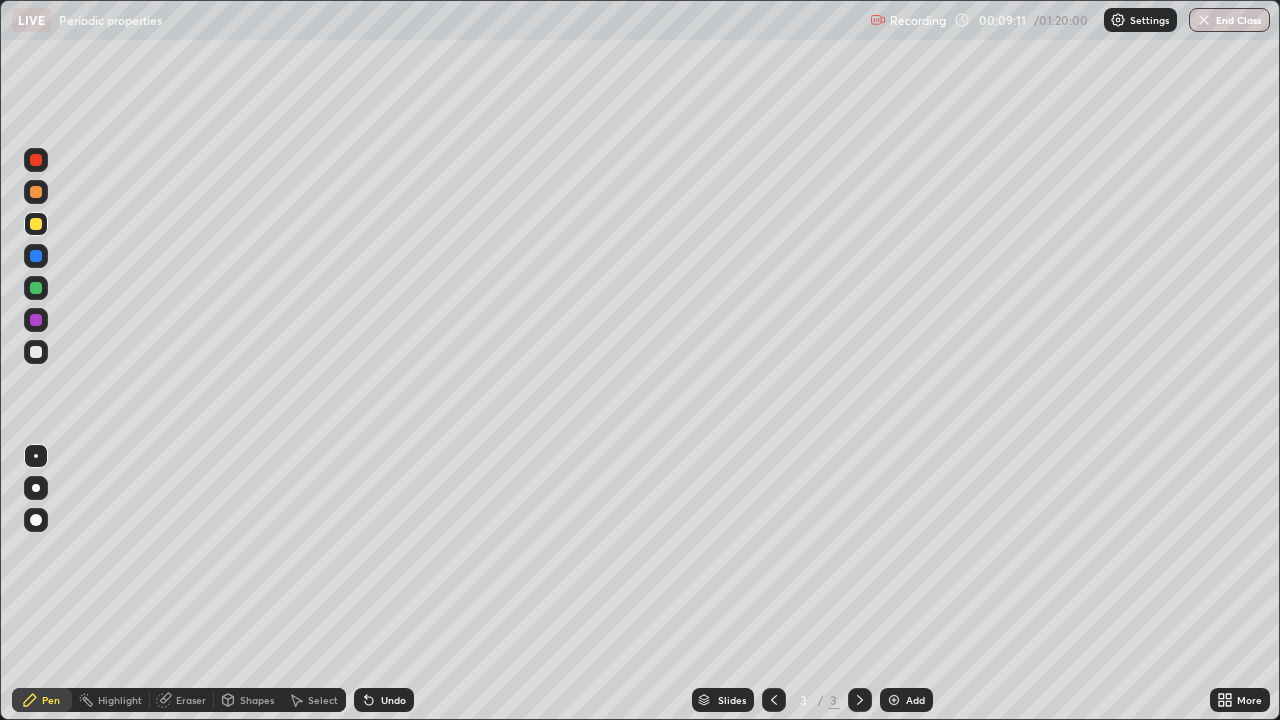 click 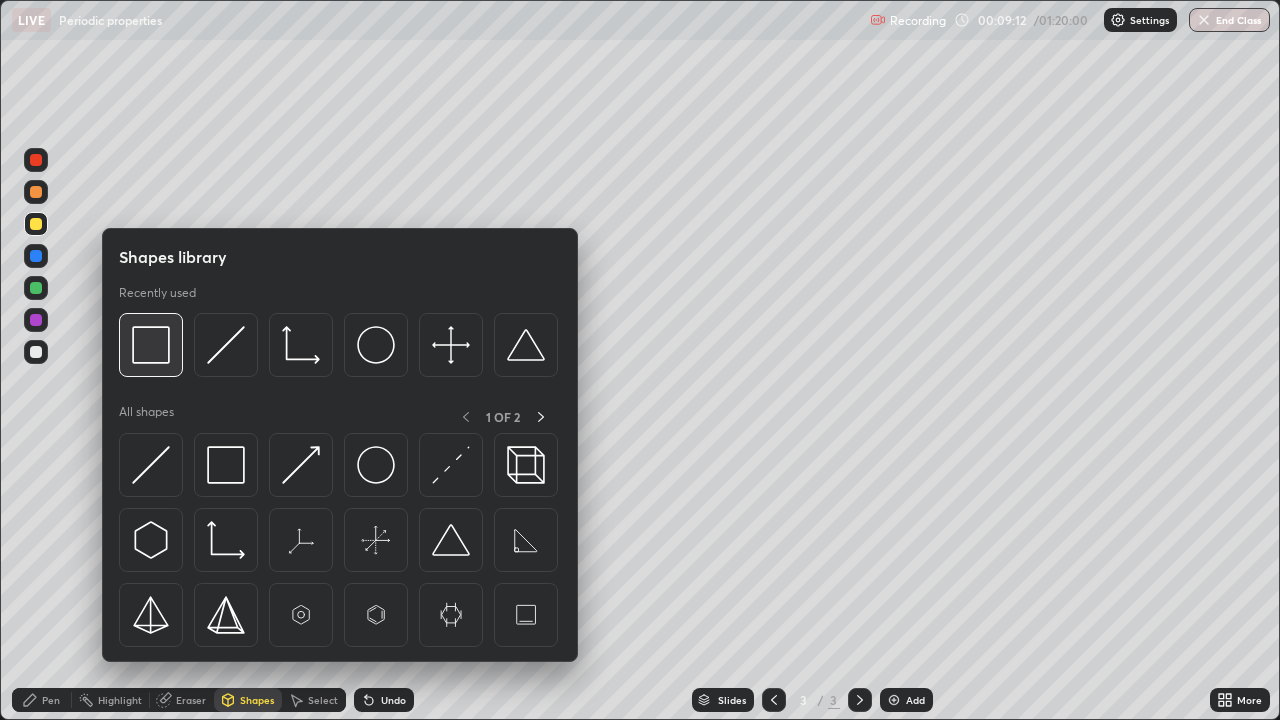 click at bounding box center [151, 345] 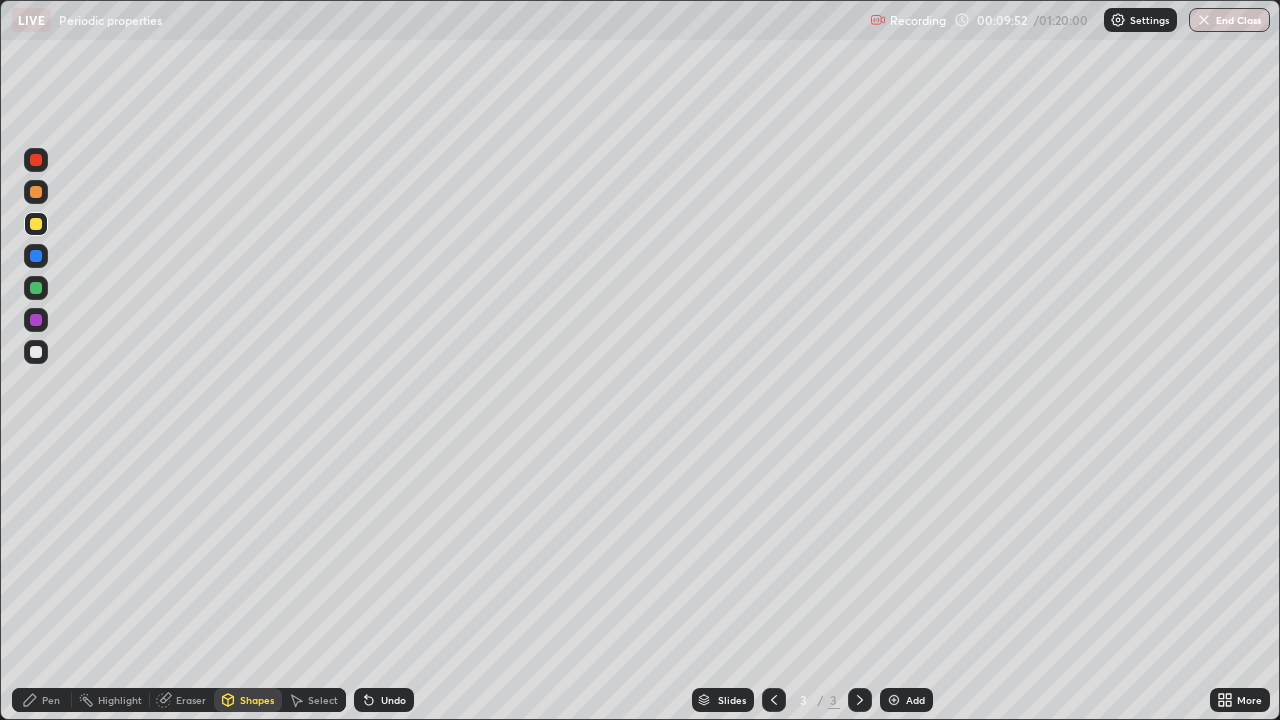 click on "Pen" at bounding box center (51, 700) 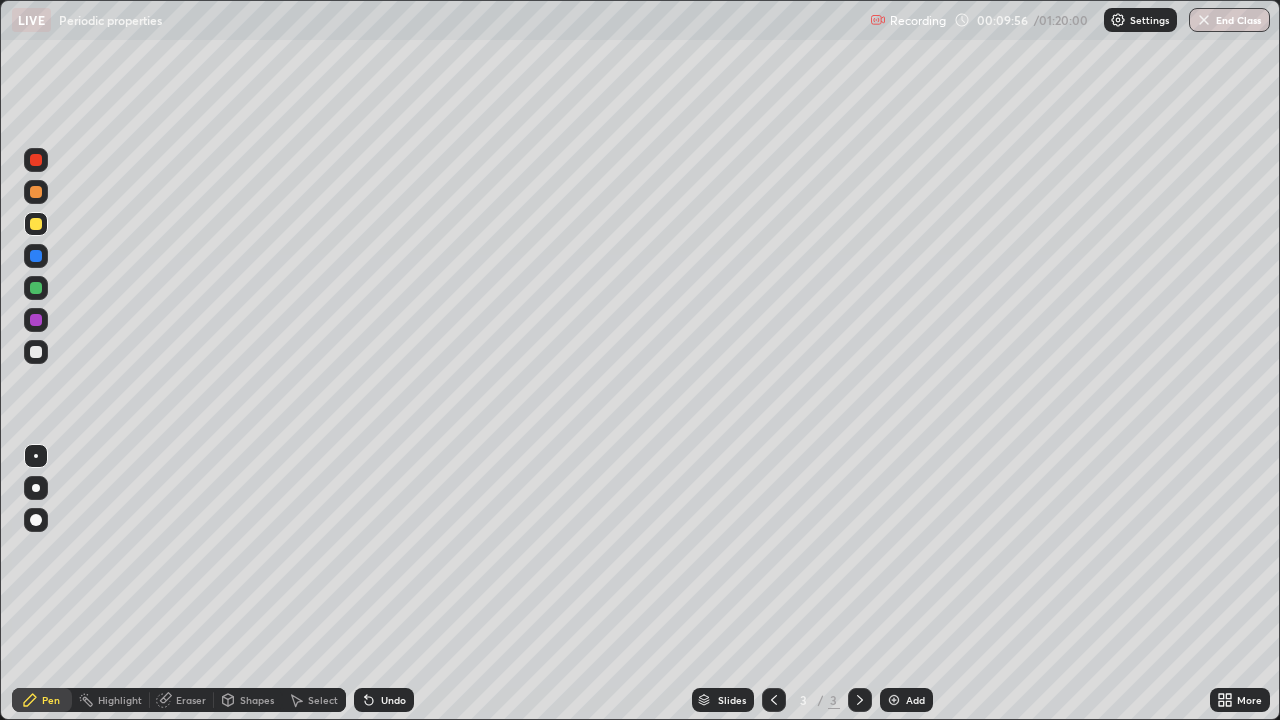 click at bounding box center (36, 352) 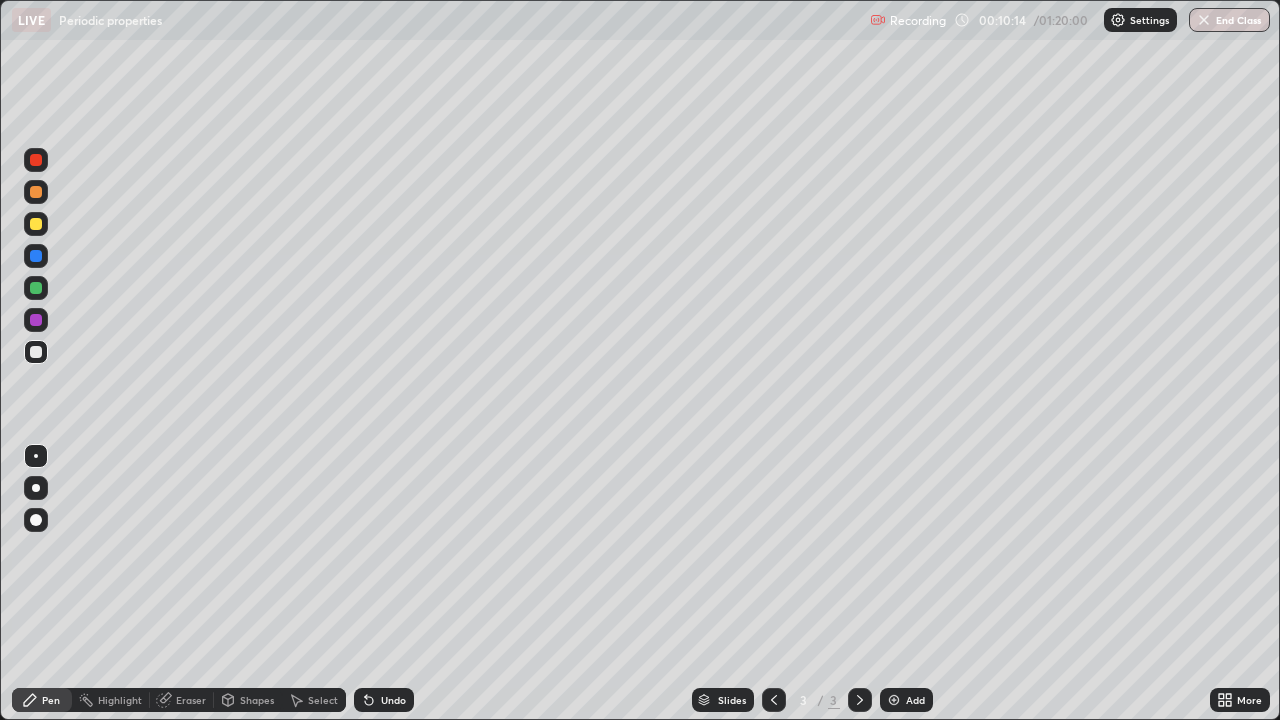click on "Undo" at bounding box center [393, 700] 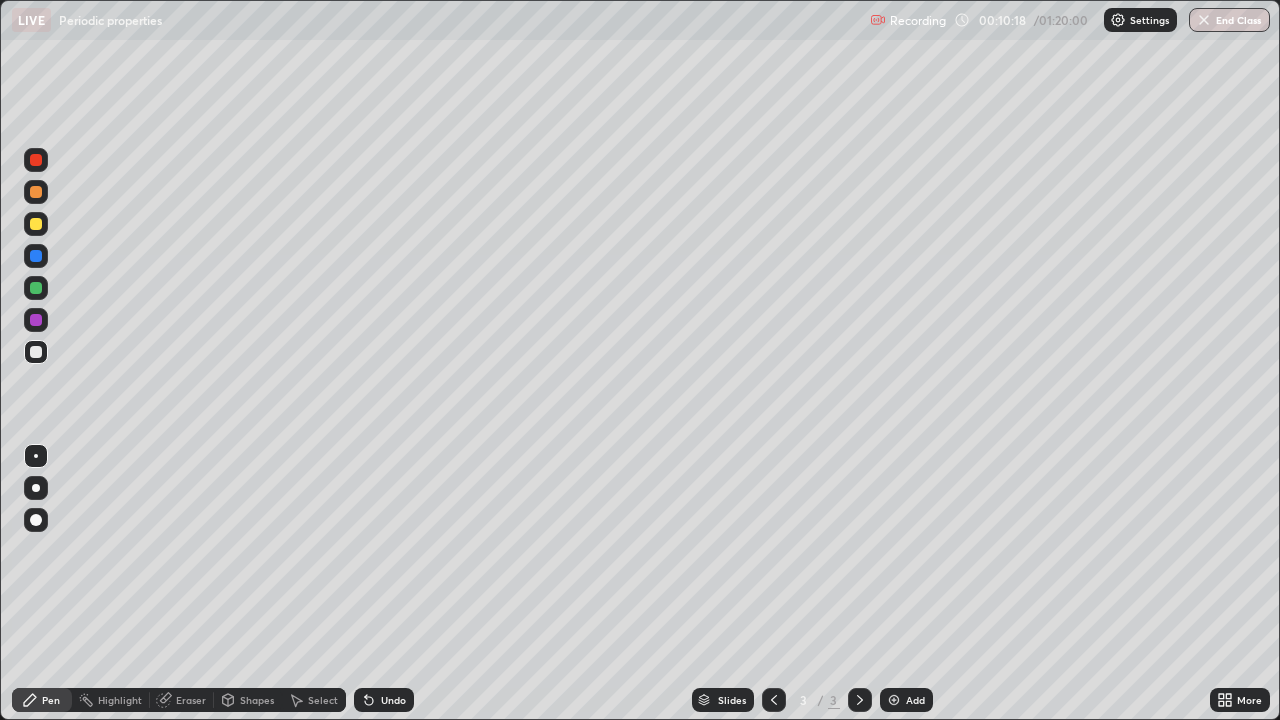 click at bounding box center (36, 224) 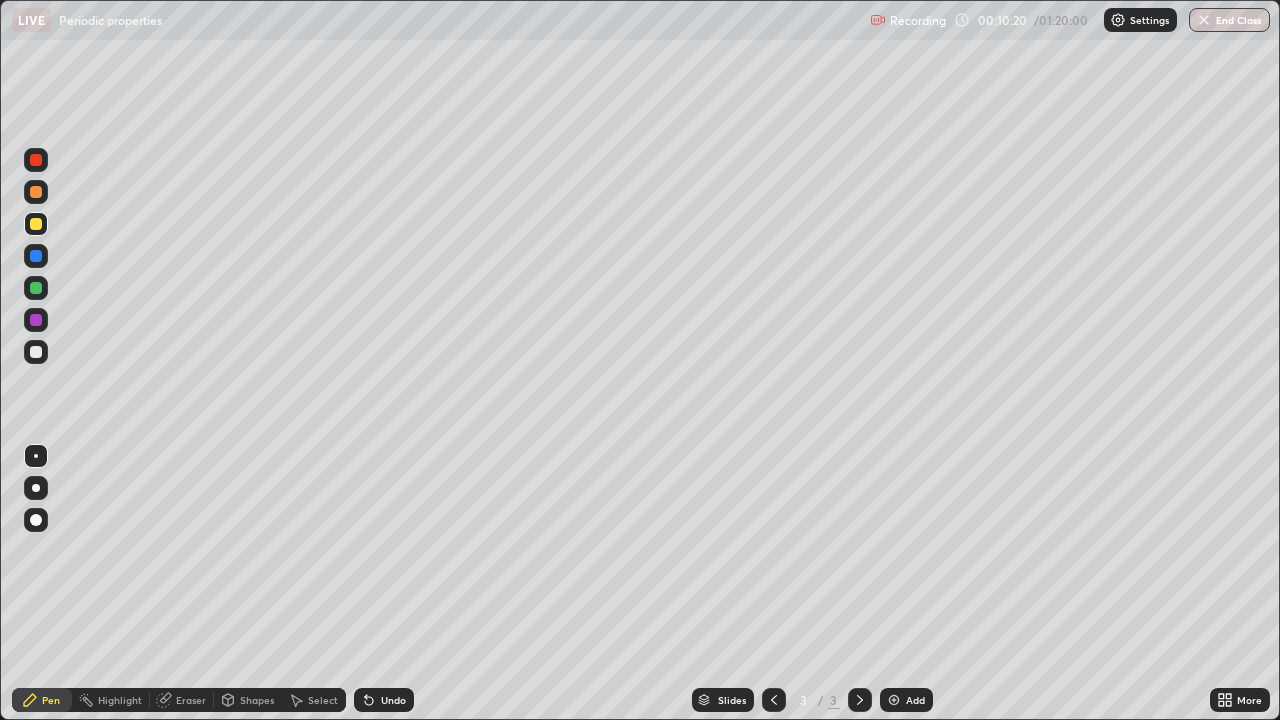 click 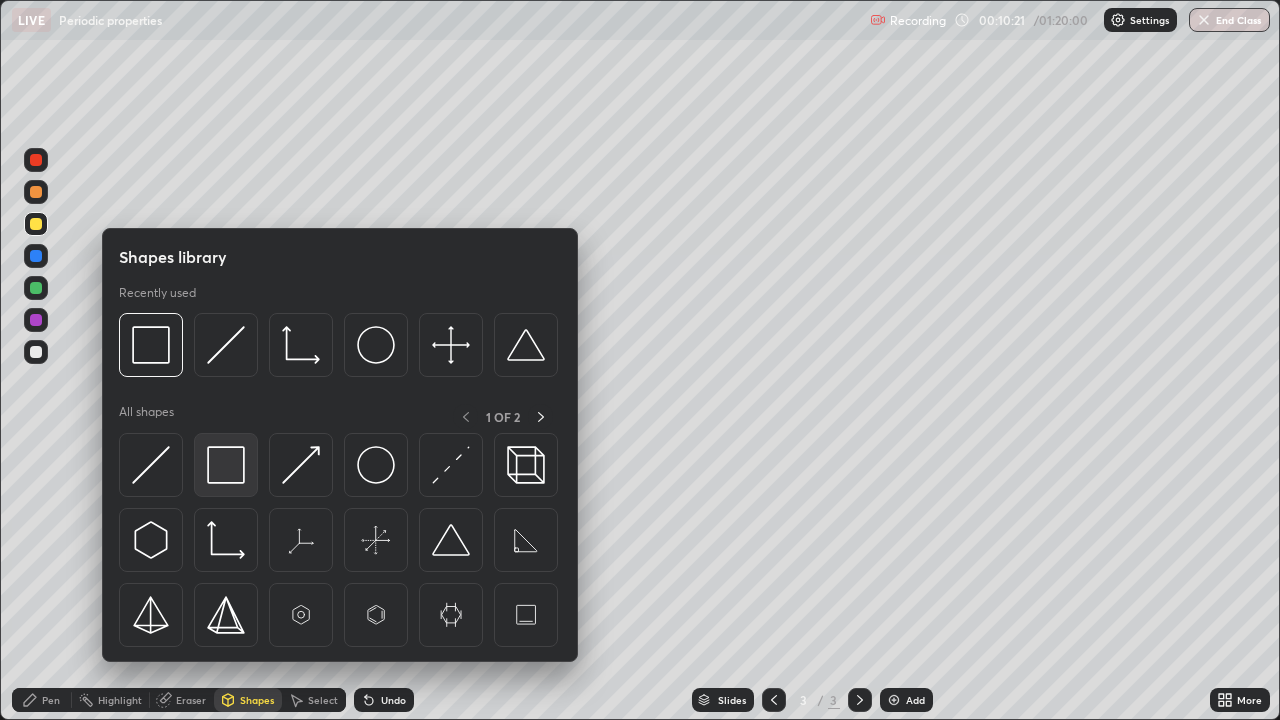 click at bounding box center (226, 465) 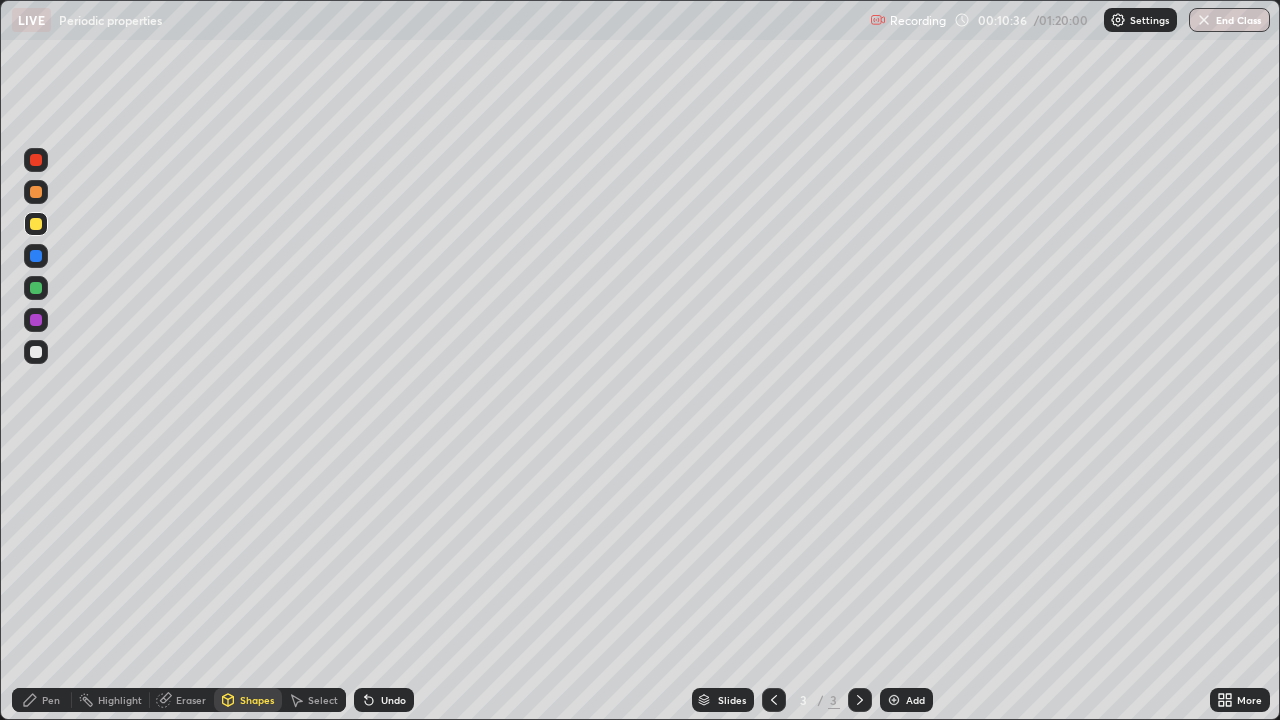 click on "Eraser" at bounding box center [191, 700] 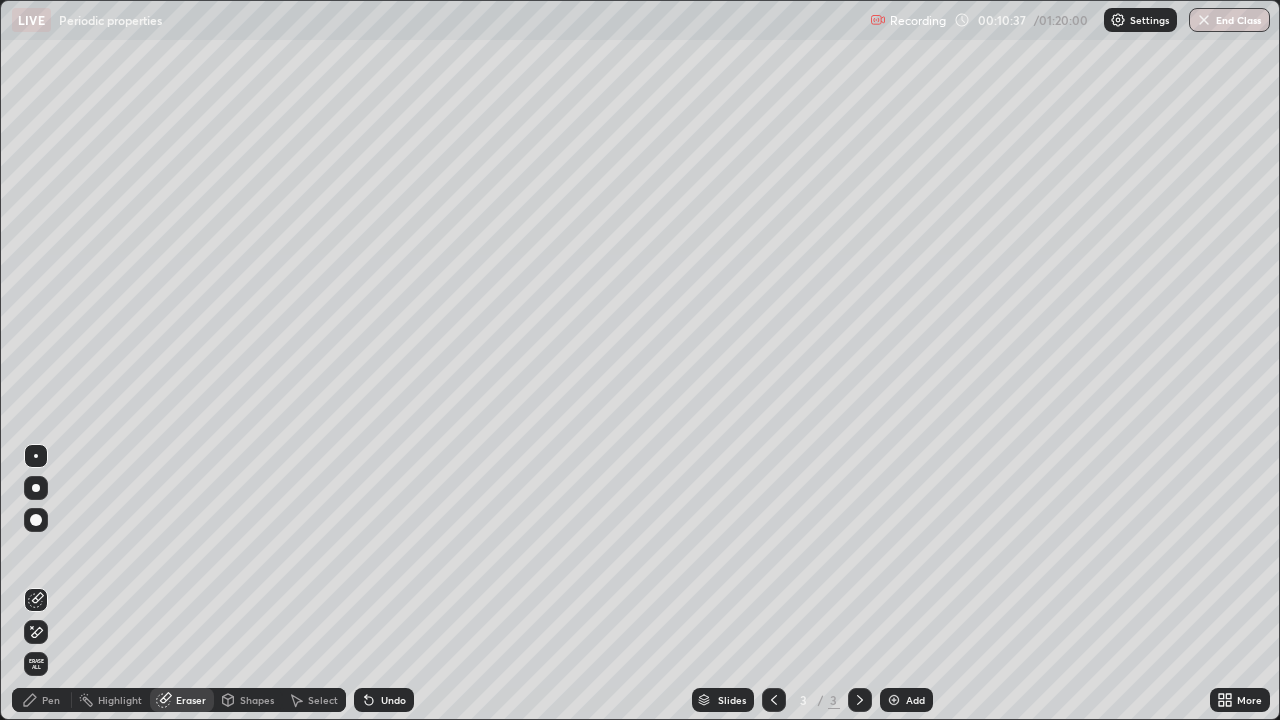 click at bounding box center (36, 520) 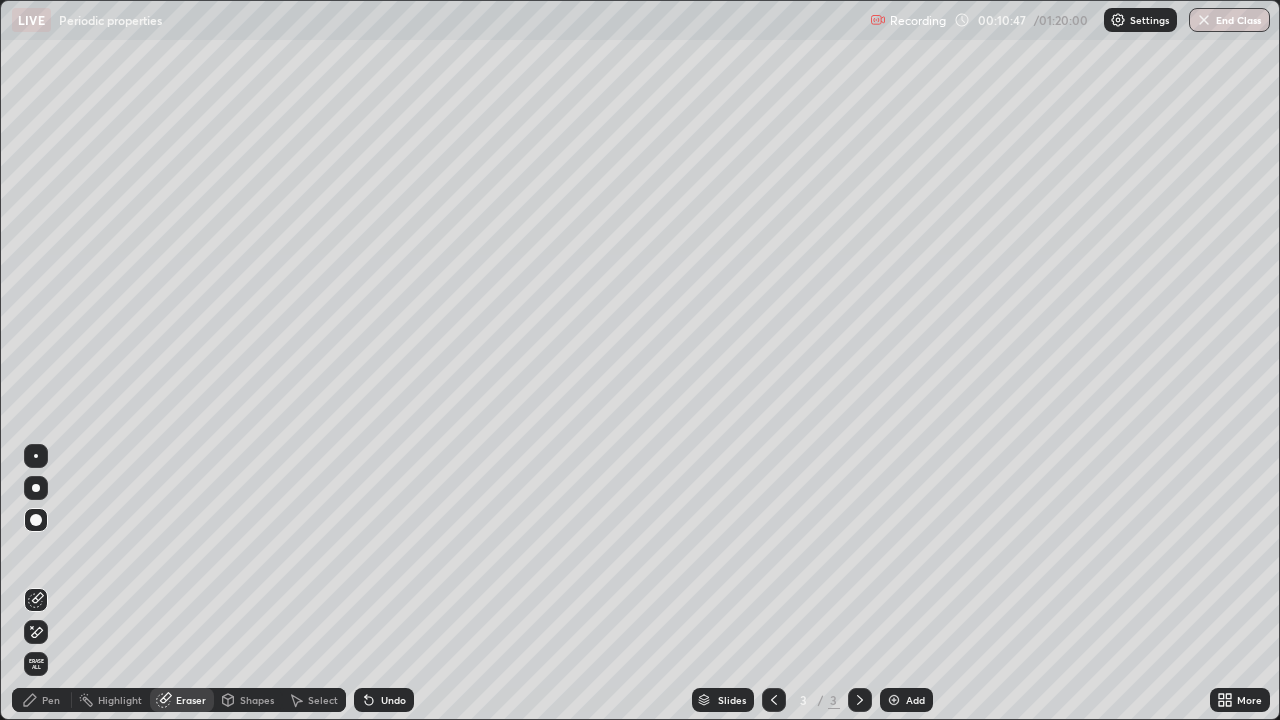 click on "Pen" at bounding box center (51, 700) 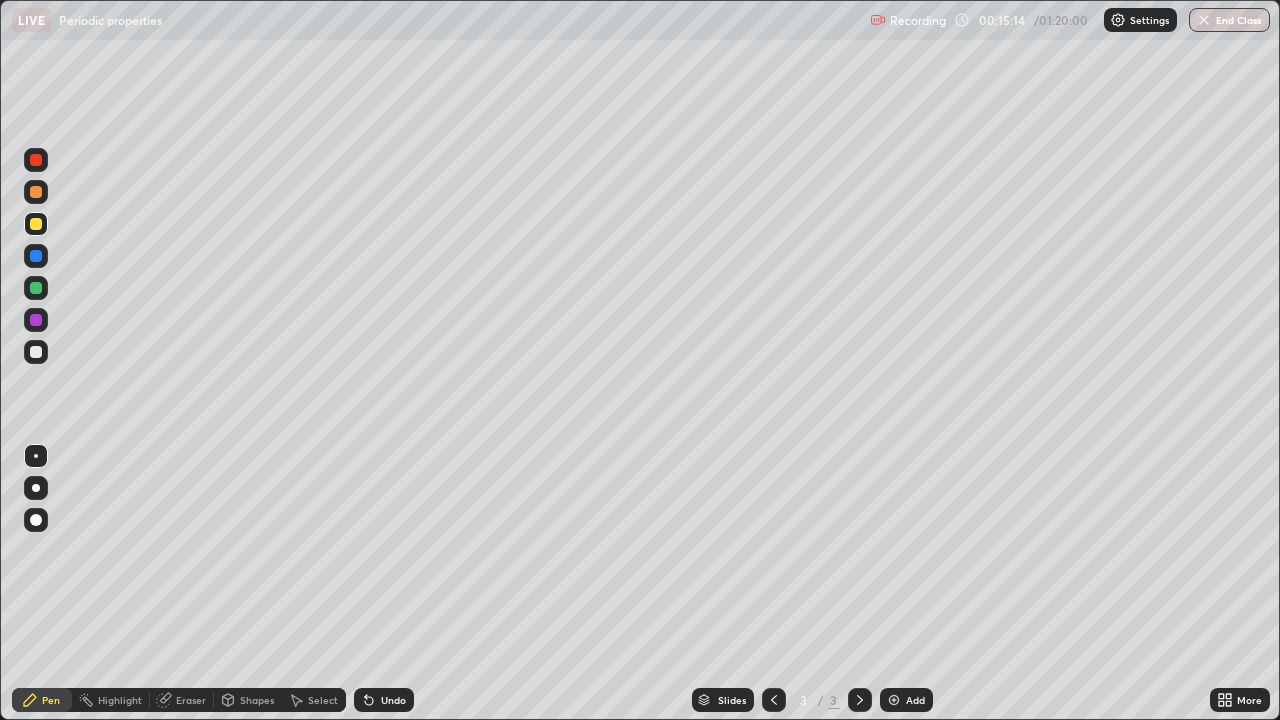 click at bounding box center (36, 352) 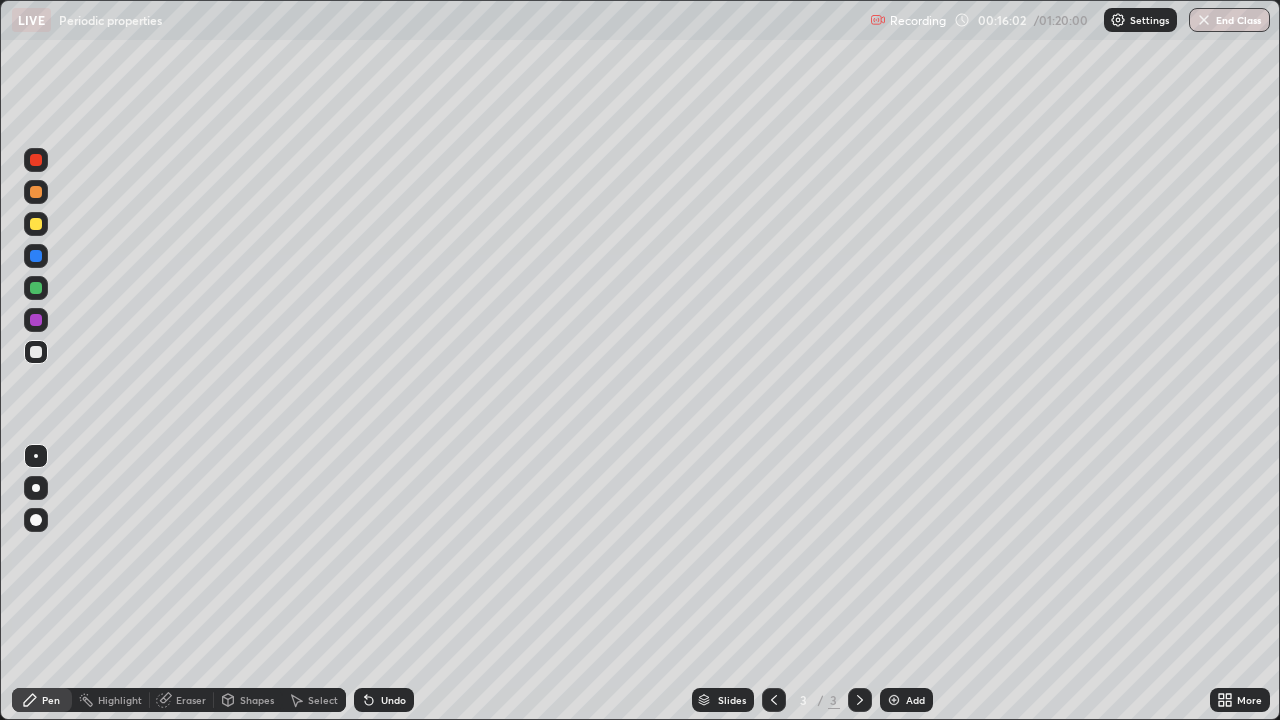 click at bounding box center (36, 224) 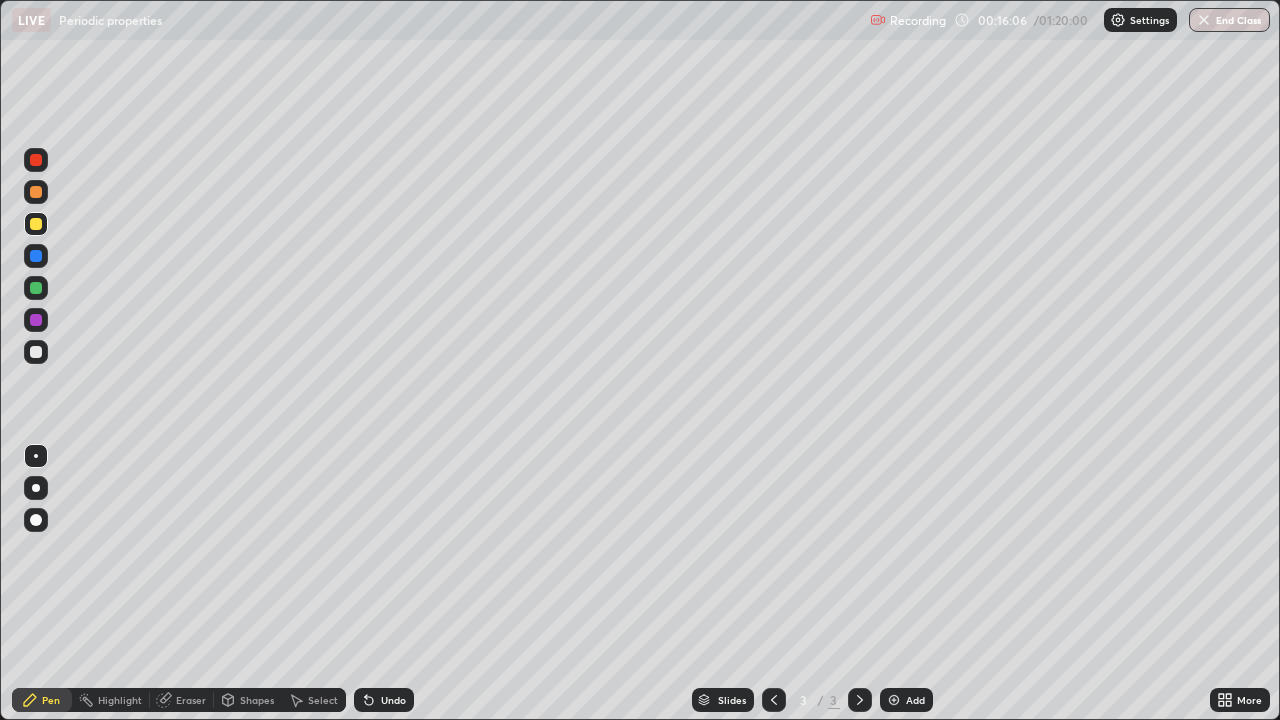 click at bounding box center (36, 352) 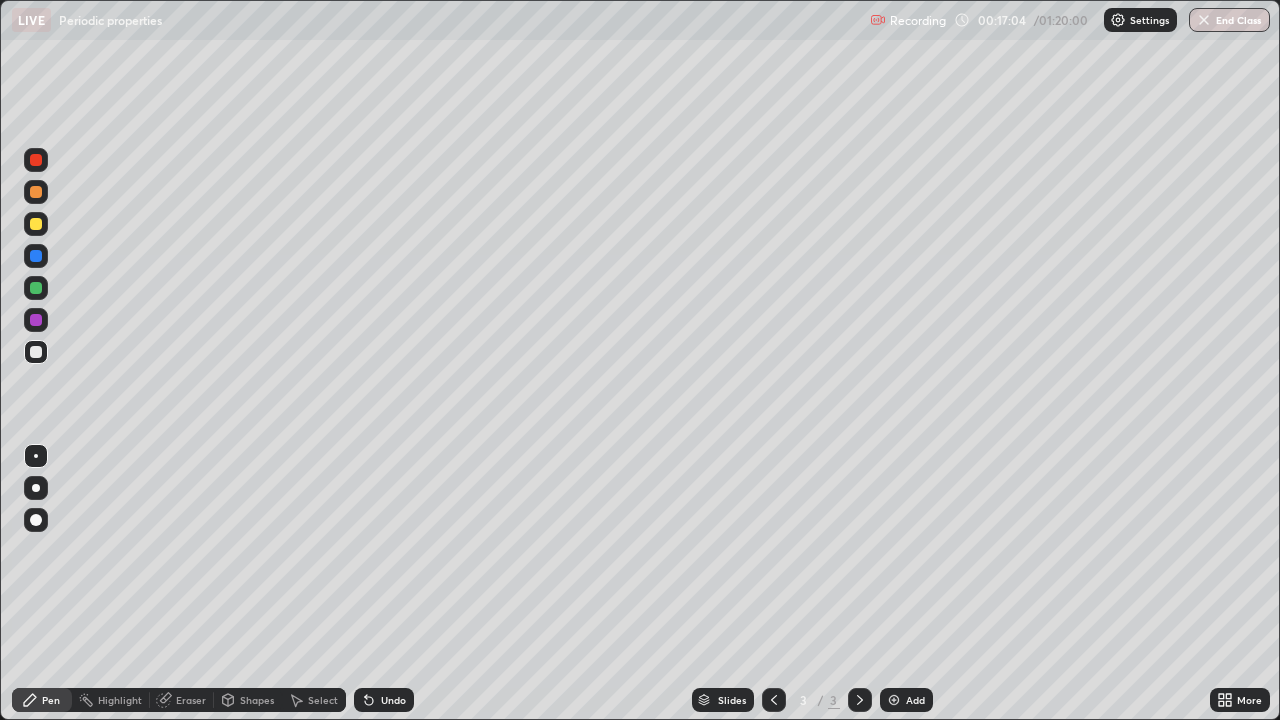 click on "Shapes" at bounding box center (257, 700) 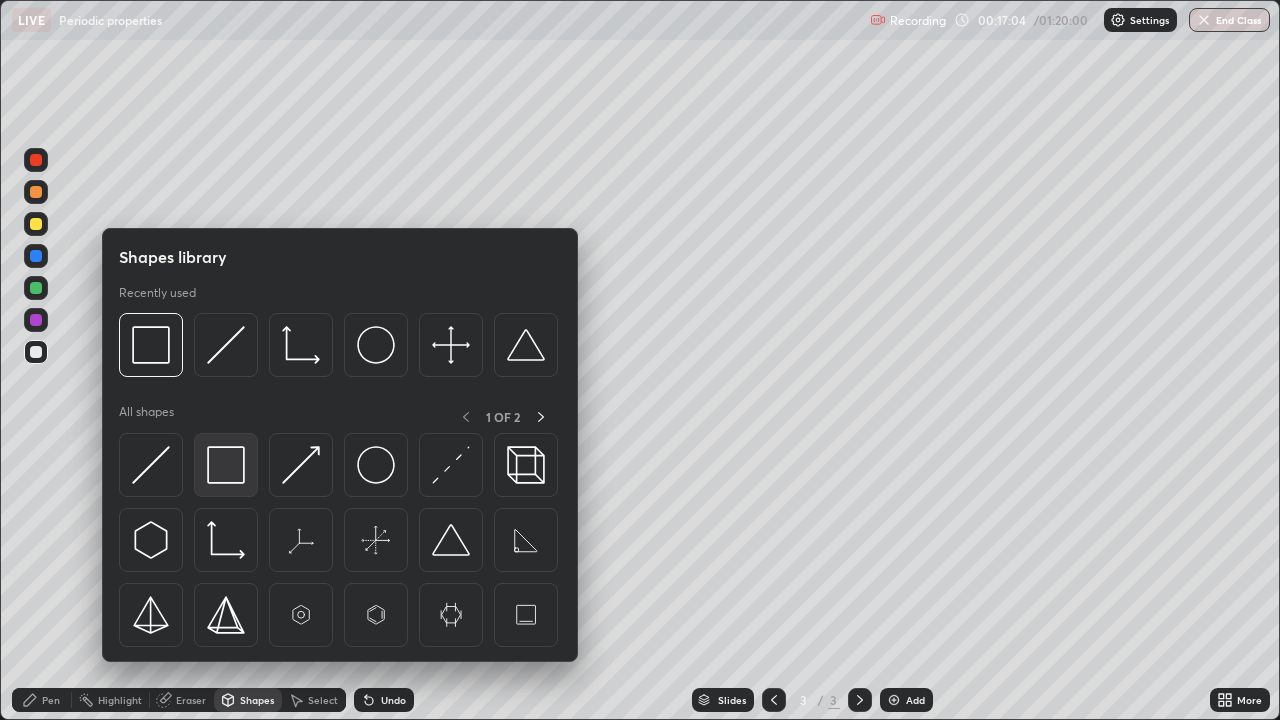 click at bounding box center (226, 465) 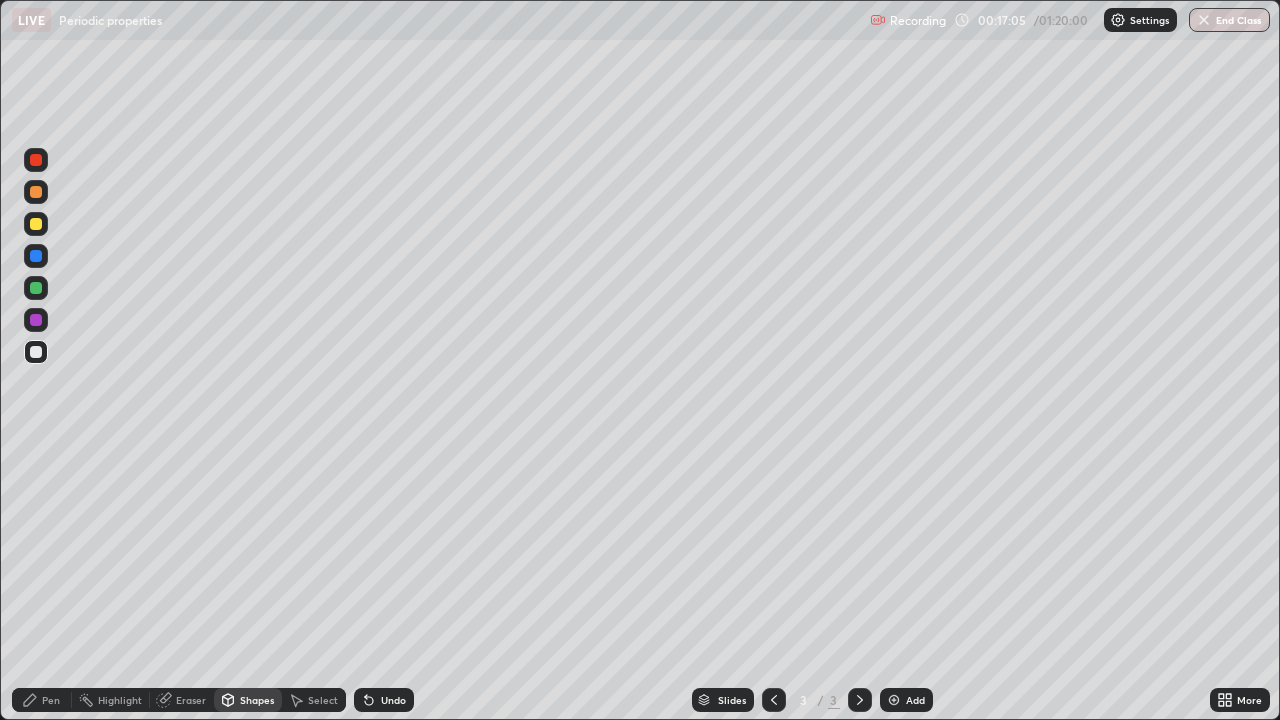 click at bounding box center [36, 224] 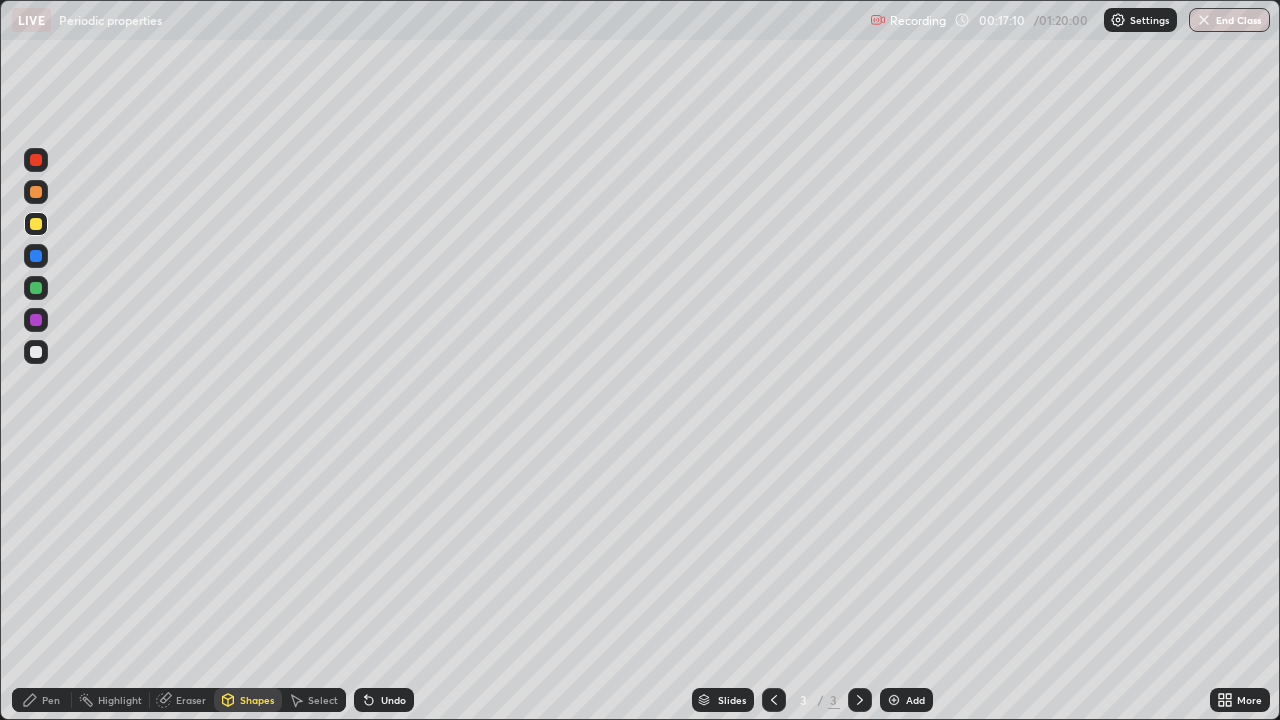 click at bounding box center (36, 352) 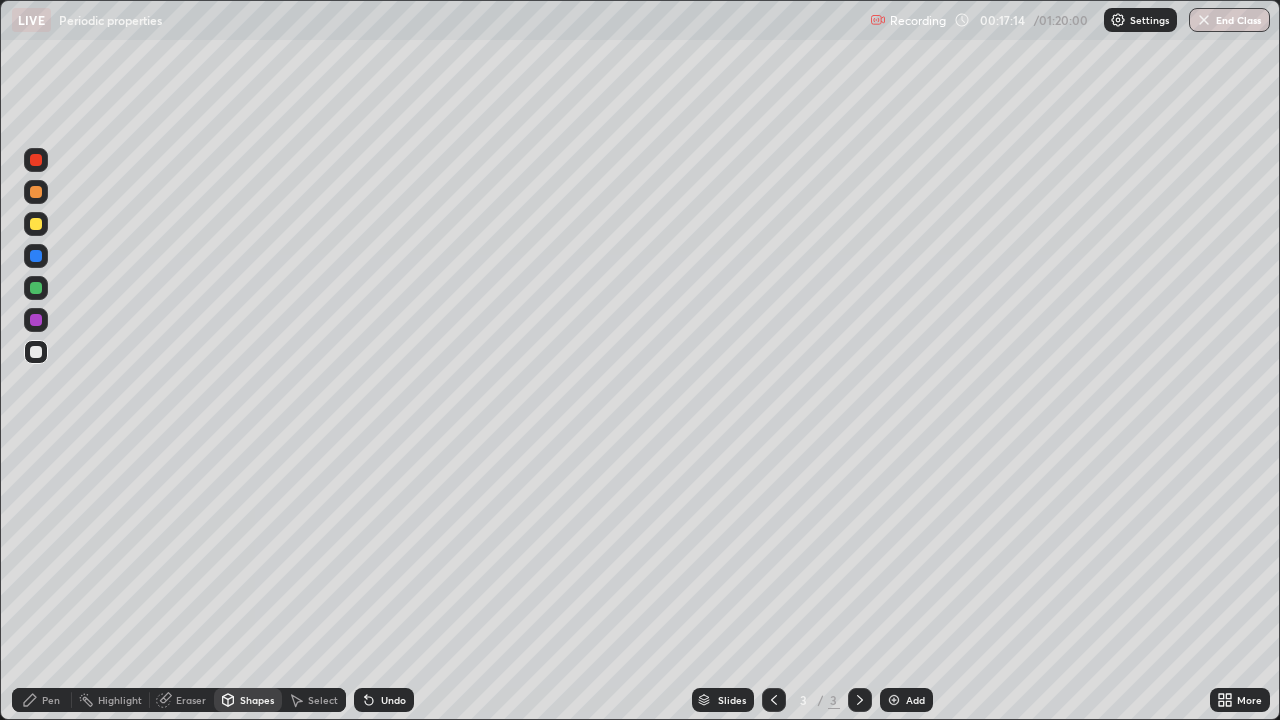 click on "Undo" at bounding box center (384, 700) 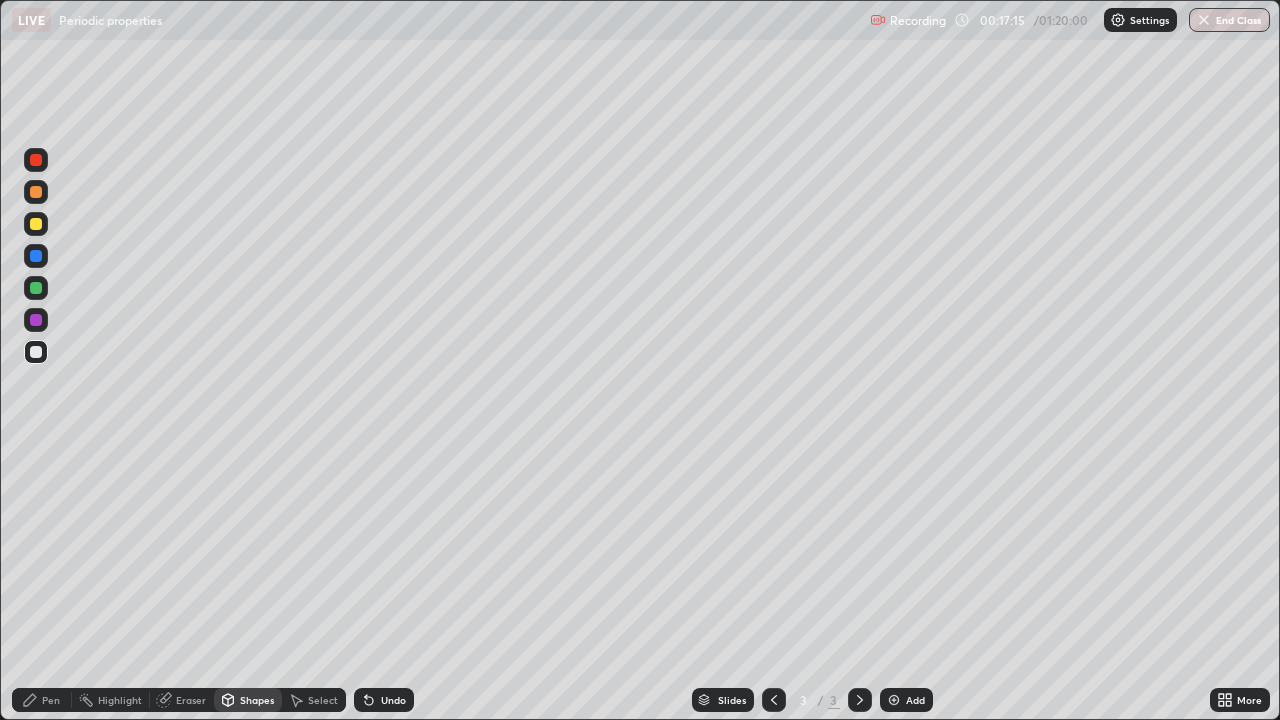 click on "Pen" at bounding box center (51, 700) 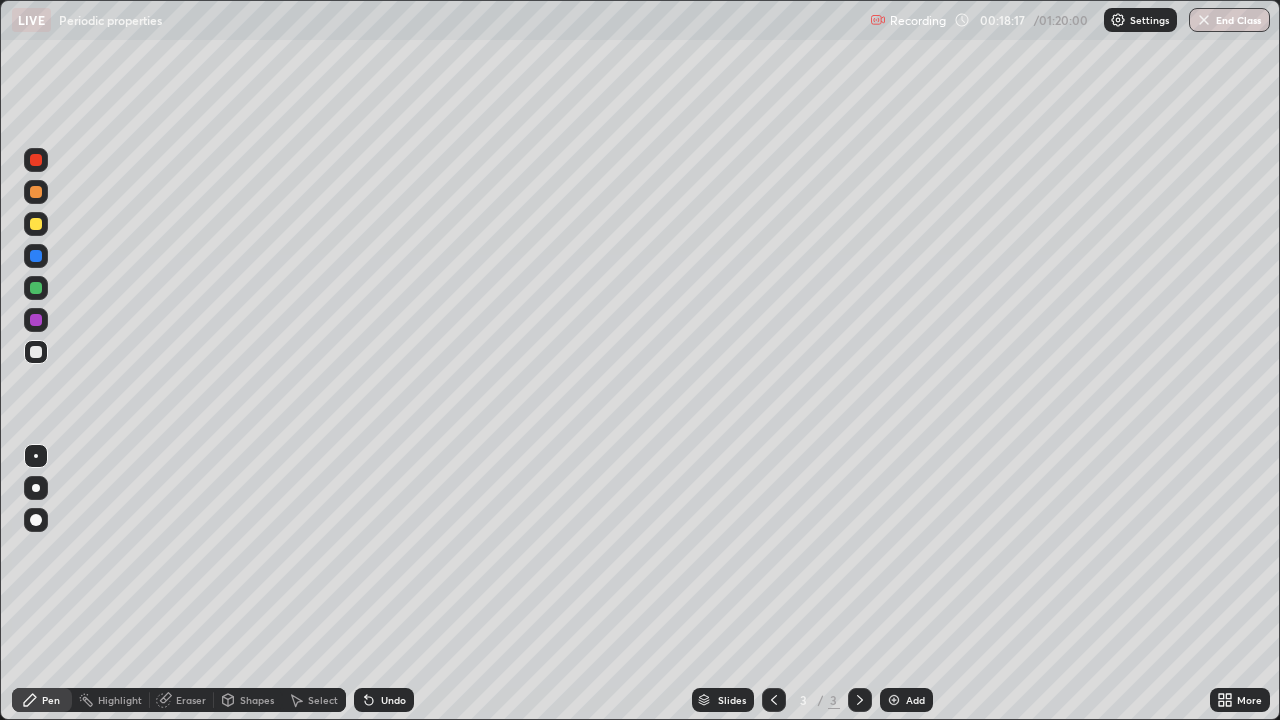 click at bounding box center [36, 224] 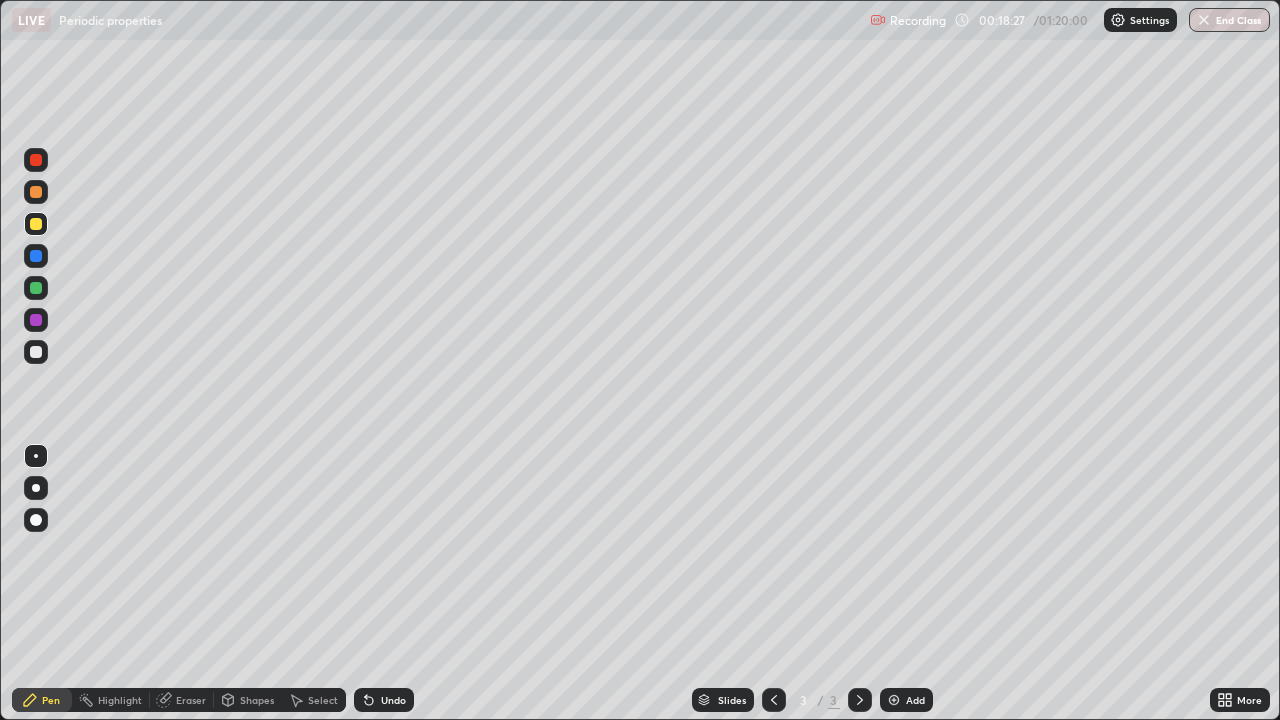 click on "Undo" at bounding box center (384, 700) 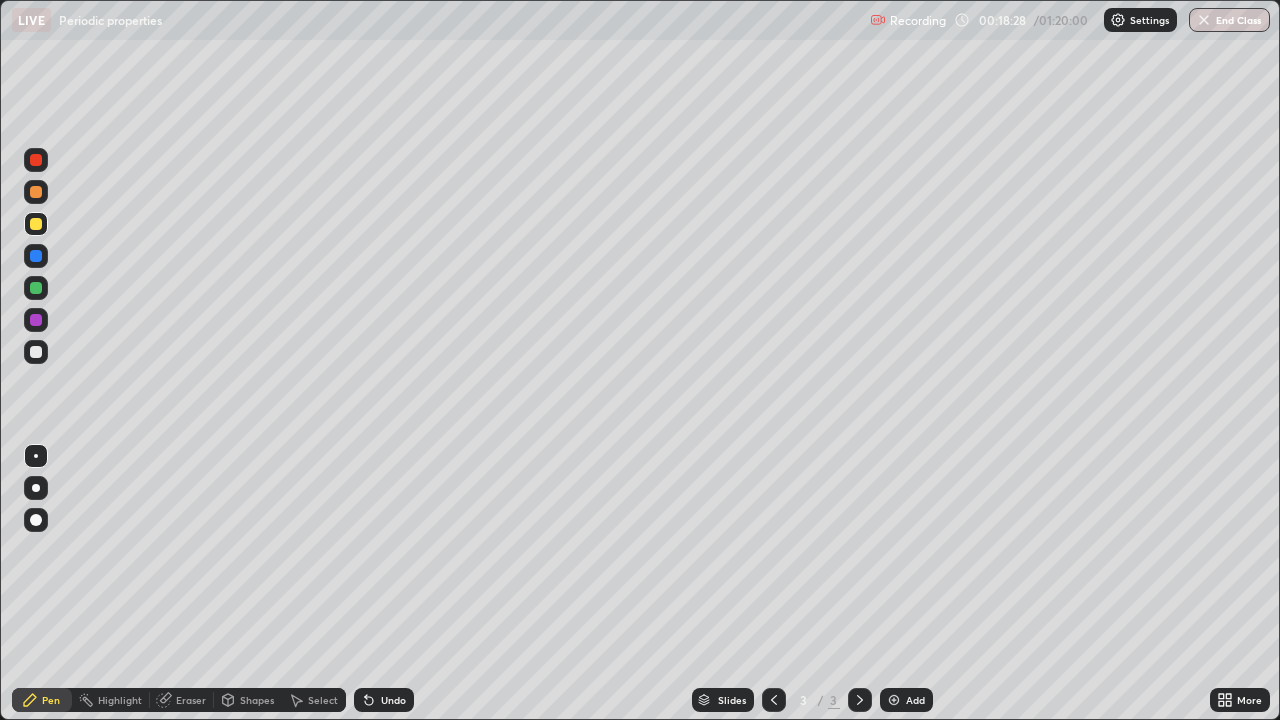 click on "Undo" at bounding box center (384, 700) 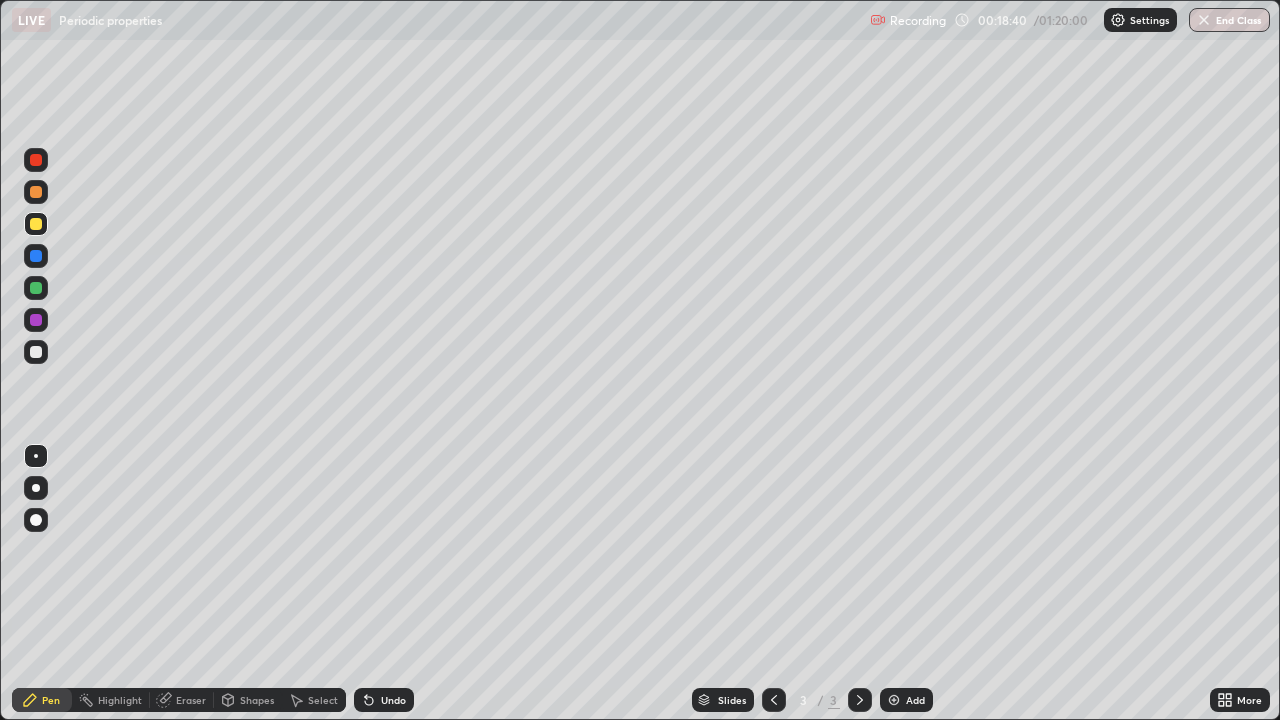 click at bounding box center [36, 352] 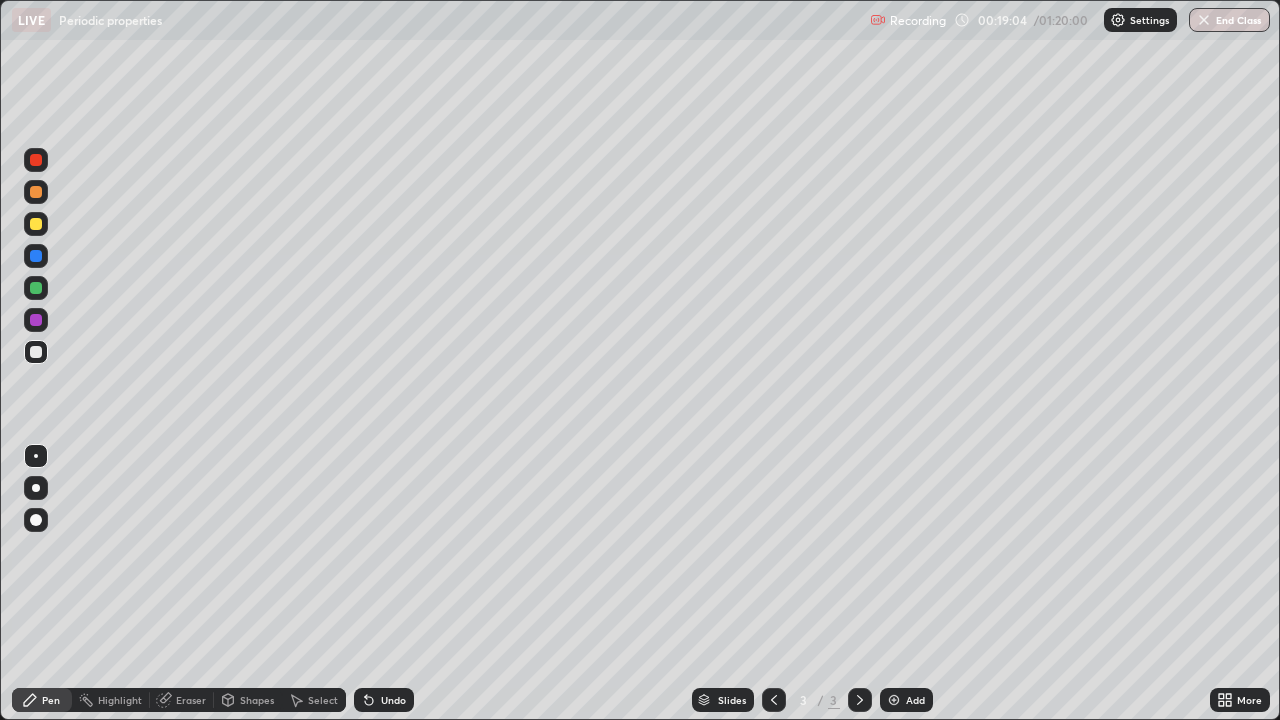 click on "Undo" at bounding box center (393, 700) 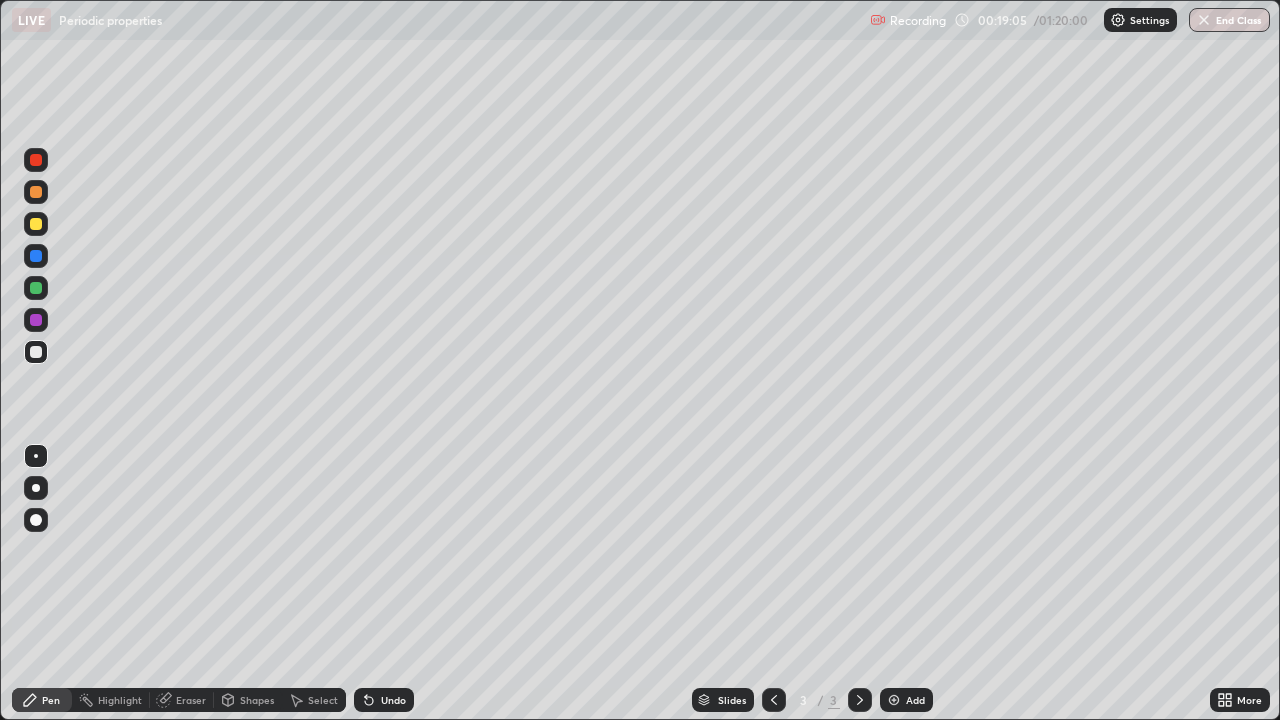 click on "Undo" at bounding box center (384, 700) 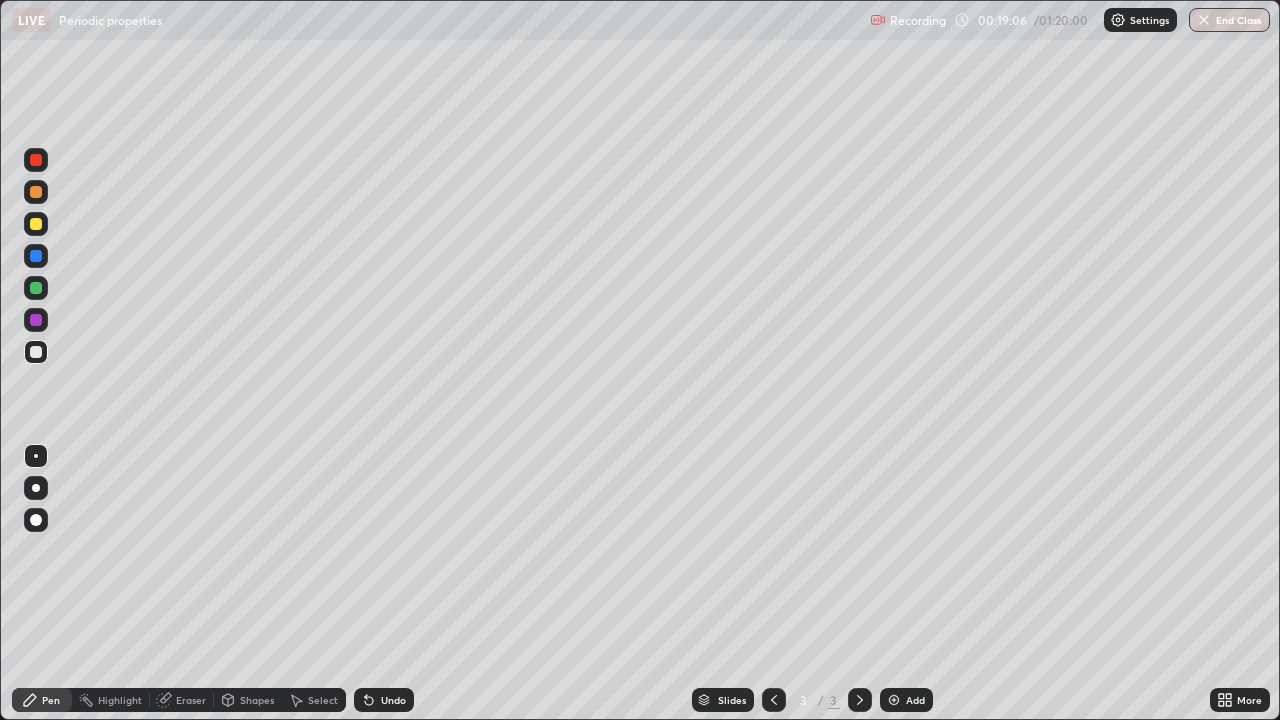 click on "Undo" at bounding box center (393, 700) 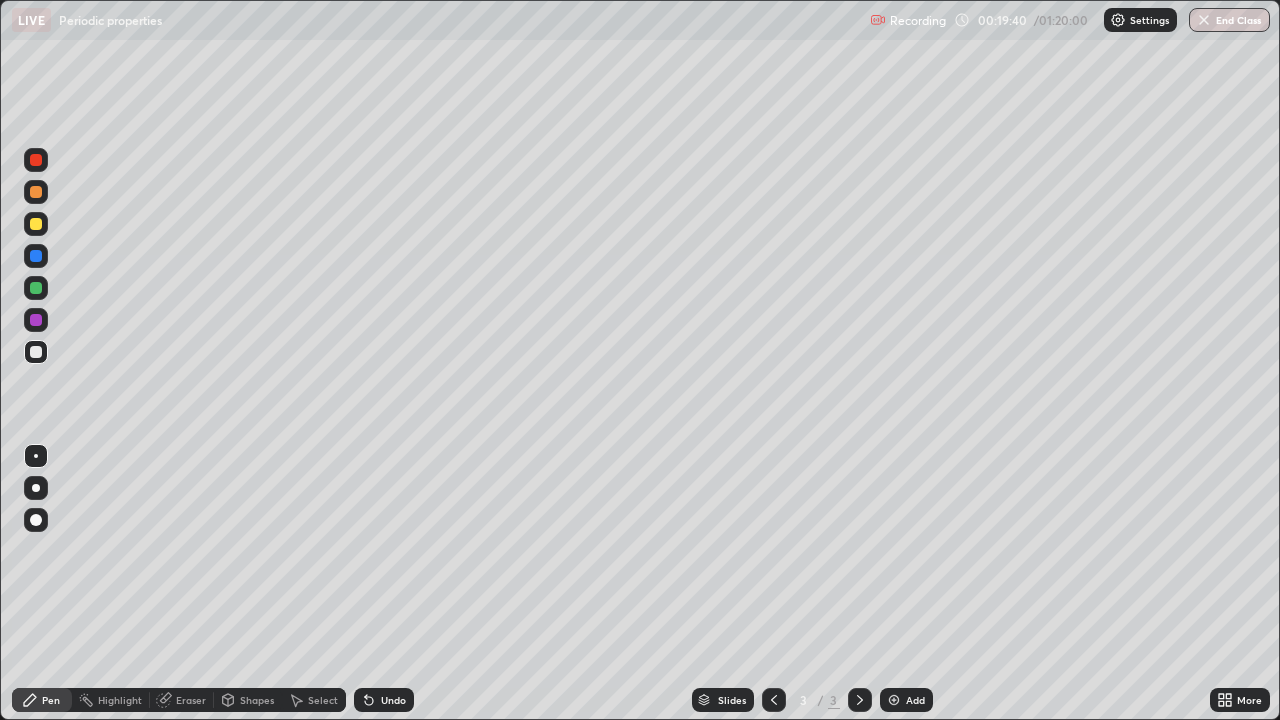 click on "Shapes" at bounding box center (257, 700) 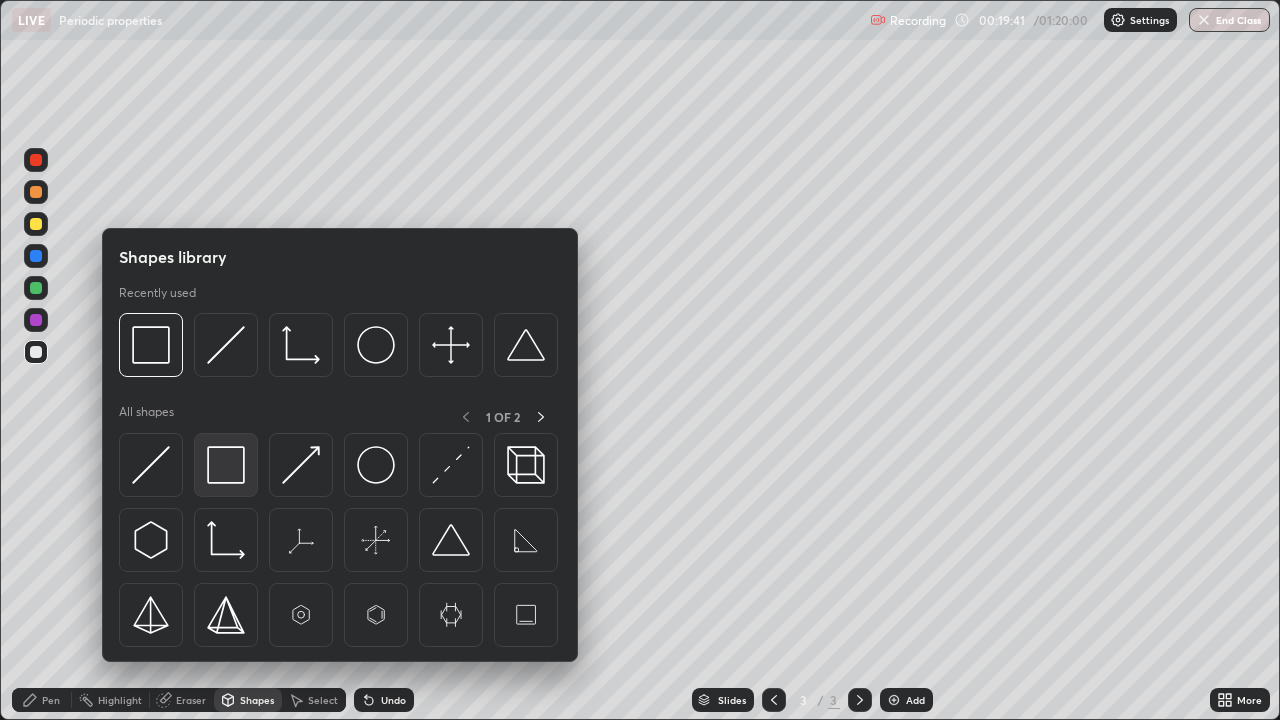 click at bounding box center (226, 465) 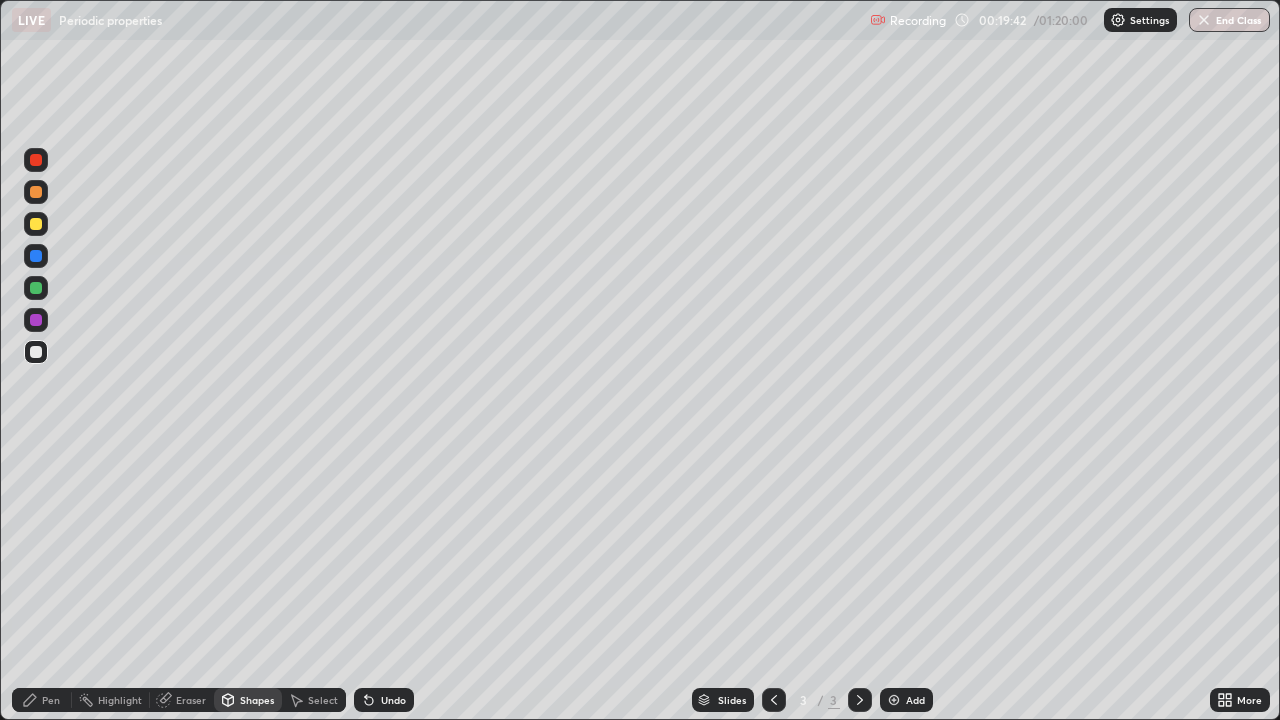 click at bounding box center (36, 224) 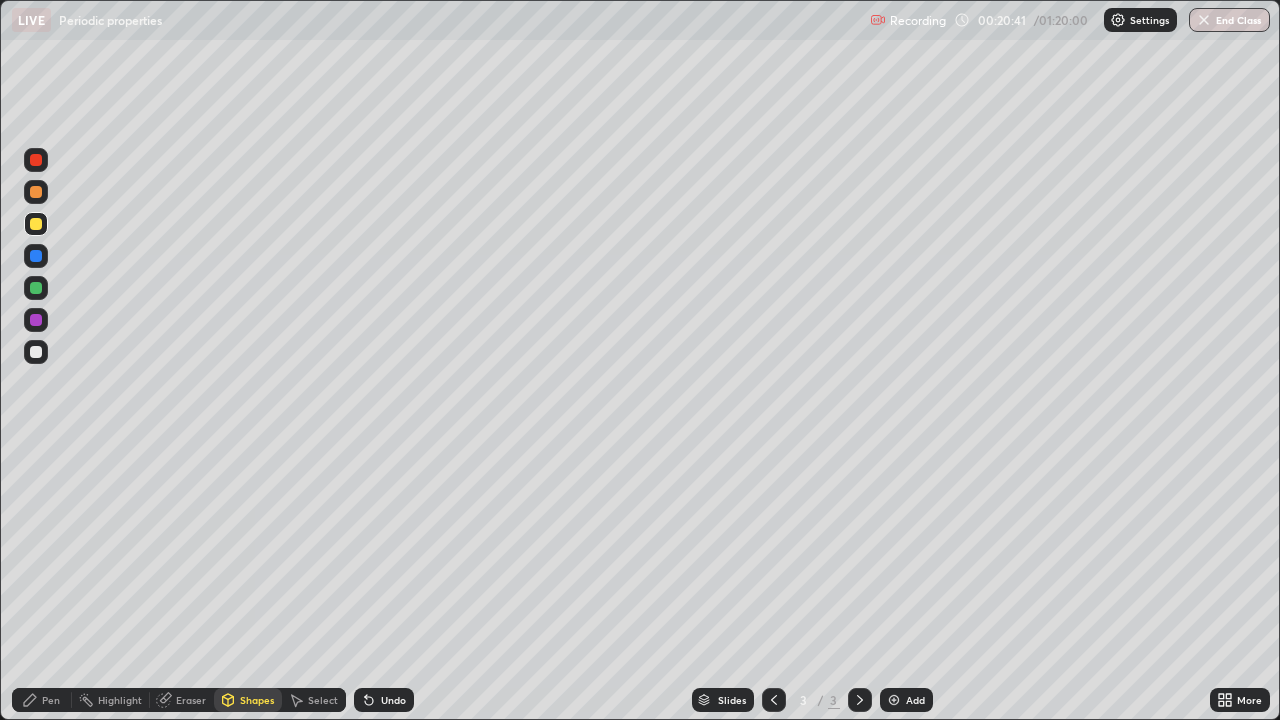 click on "Undo" at bounding box center [393, 700] 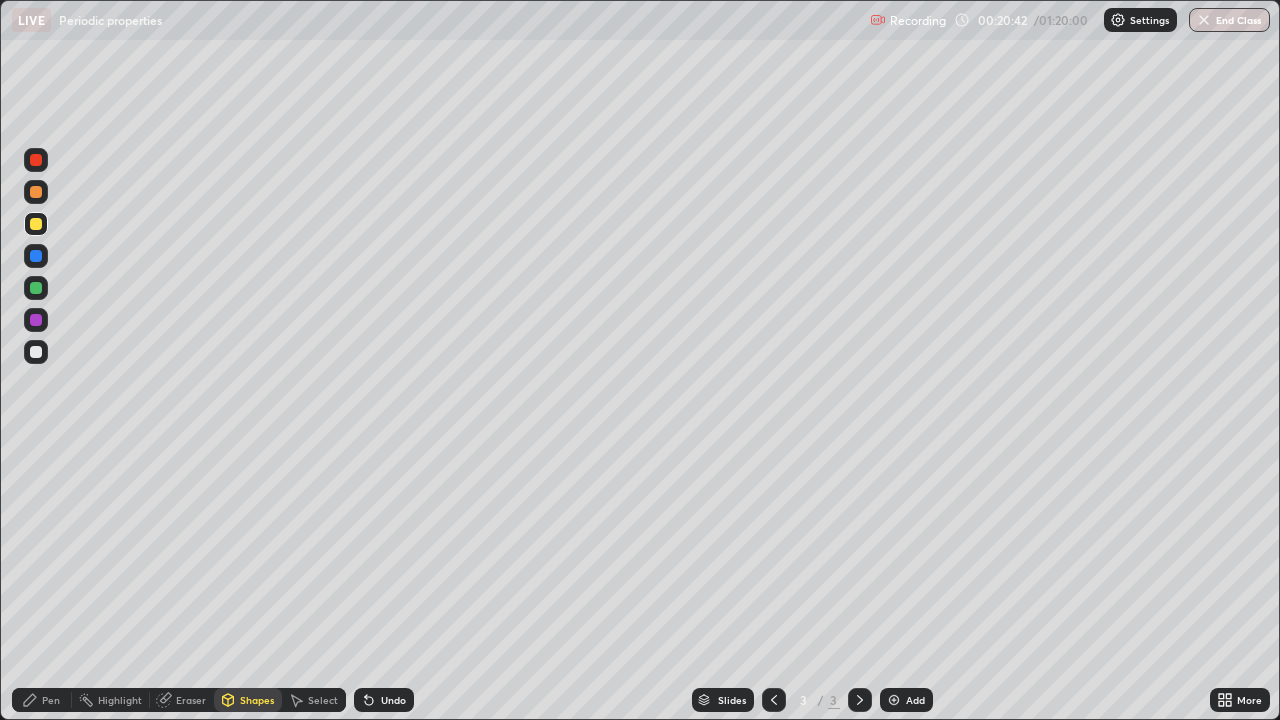 click on "Pen" at bounding box center [51, 700] 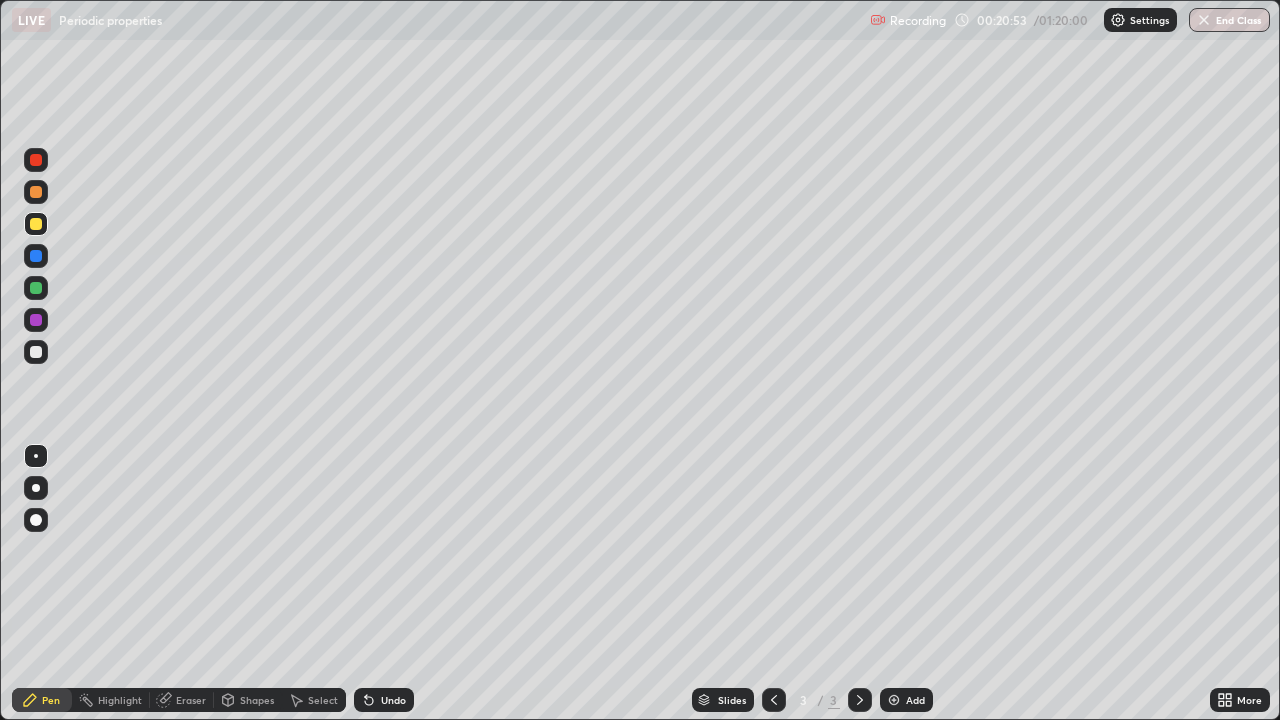 click at bounding box center (894, 700) 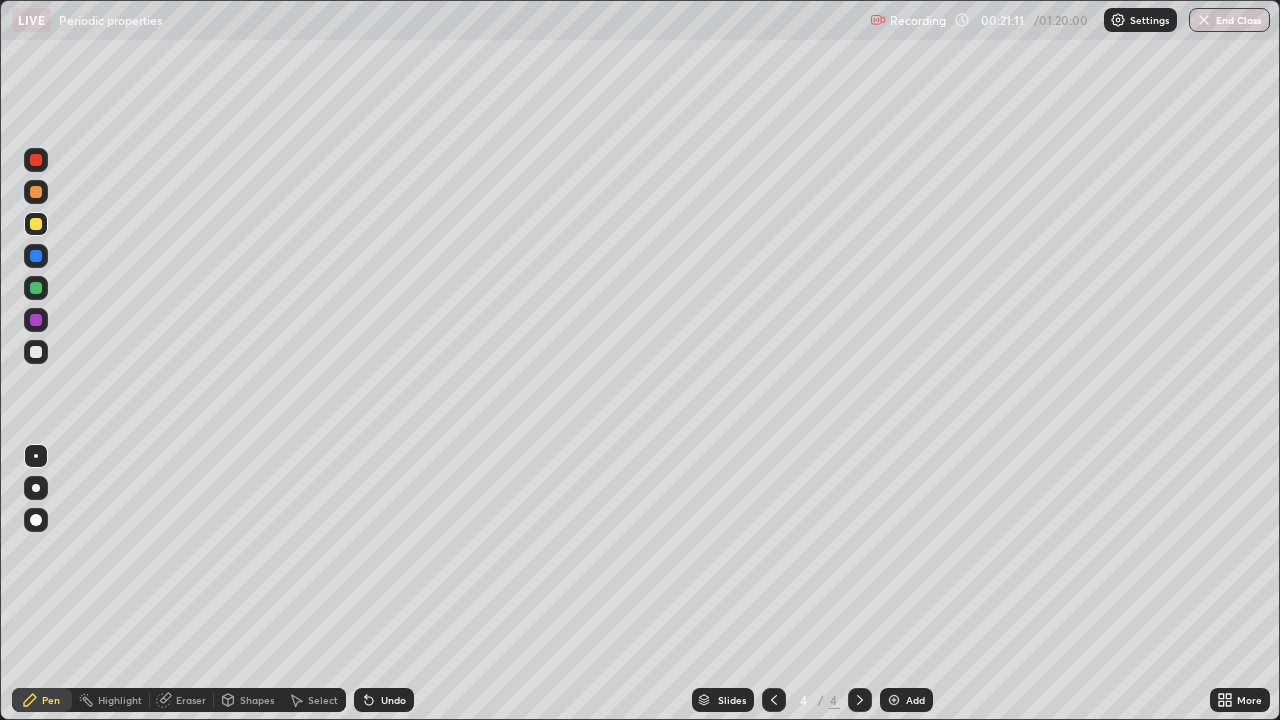 click at bounding box center (36, 352) 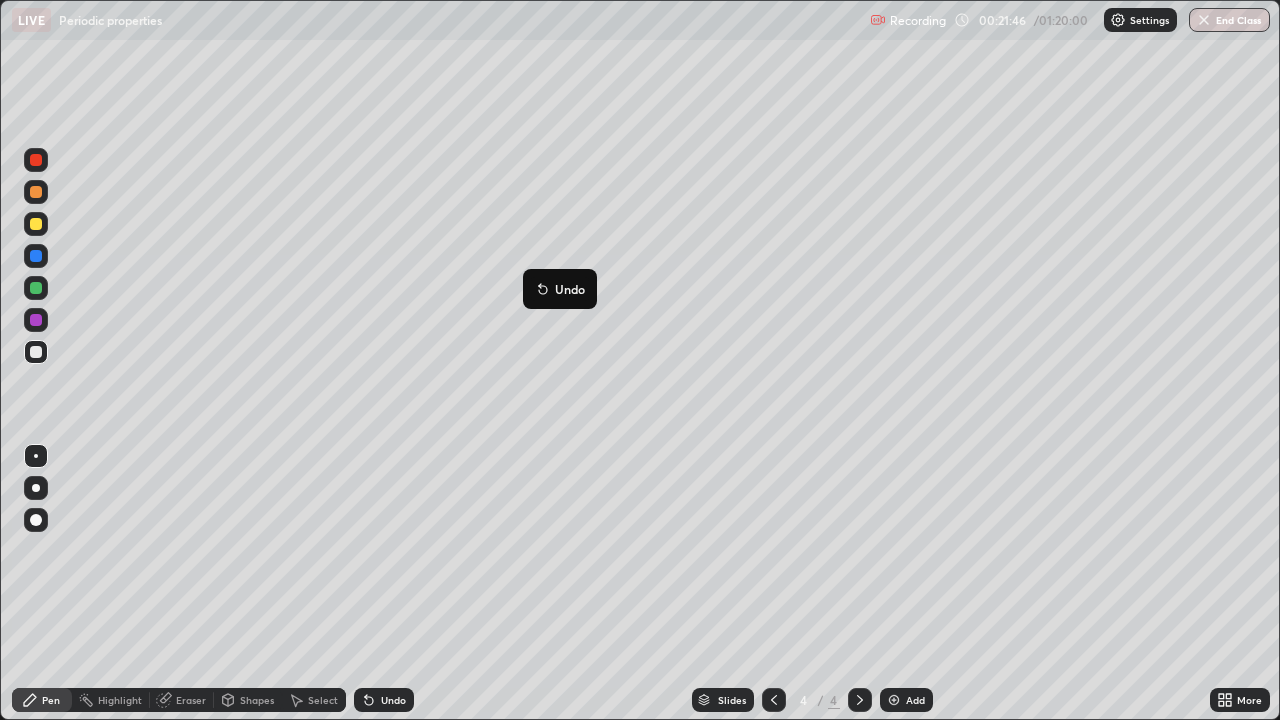 click 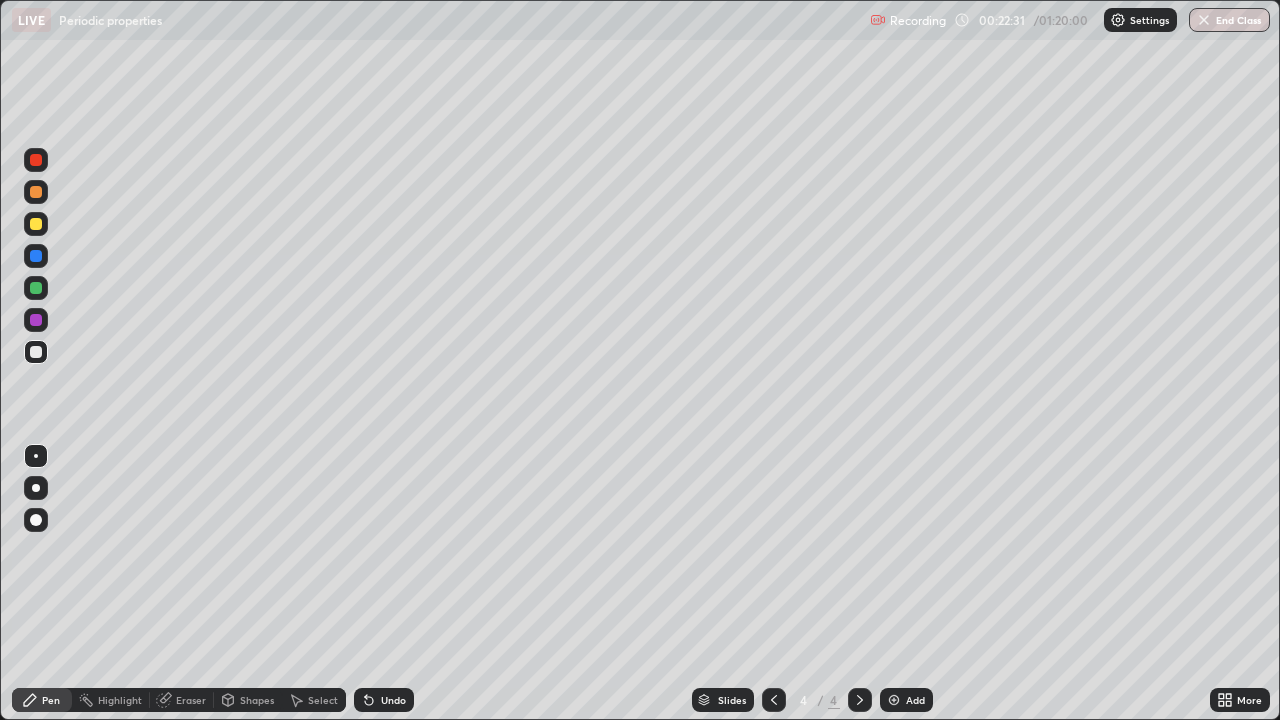 click on "Undo" at bounding box center (384, 700) 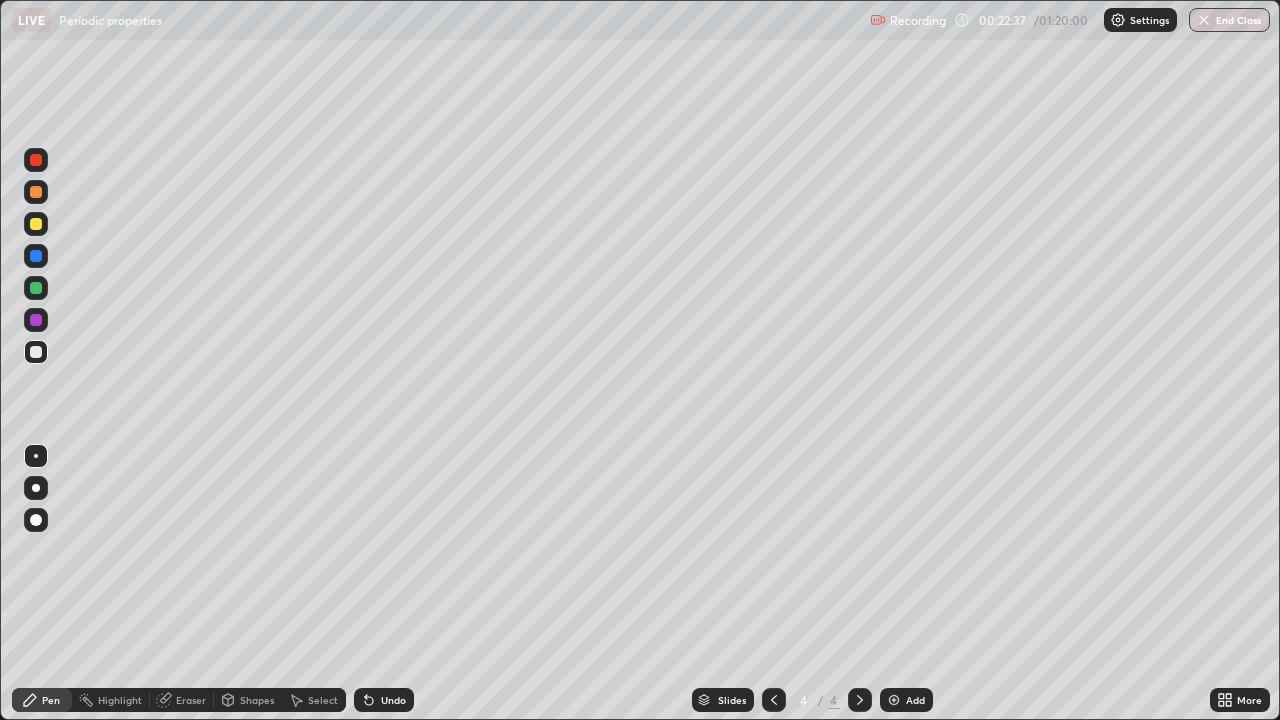 click on "Shapes" at bounding box center [257, 700] 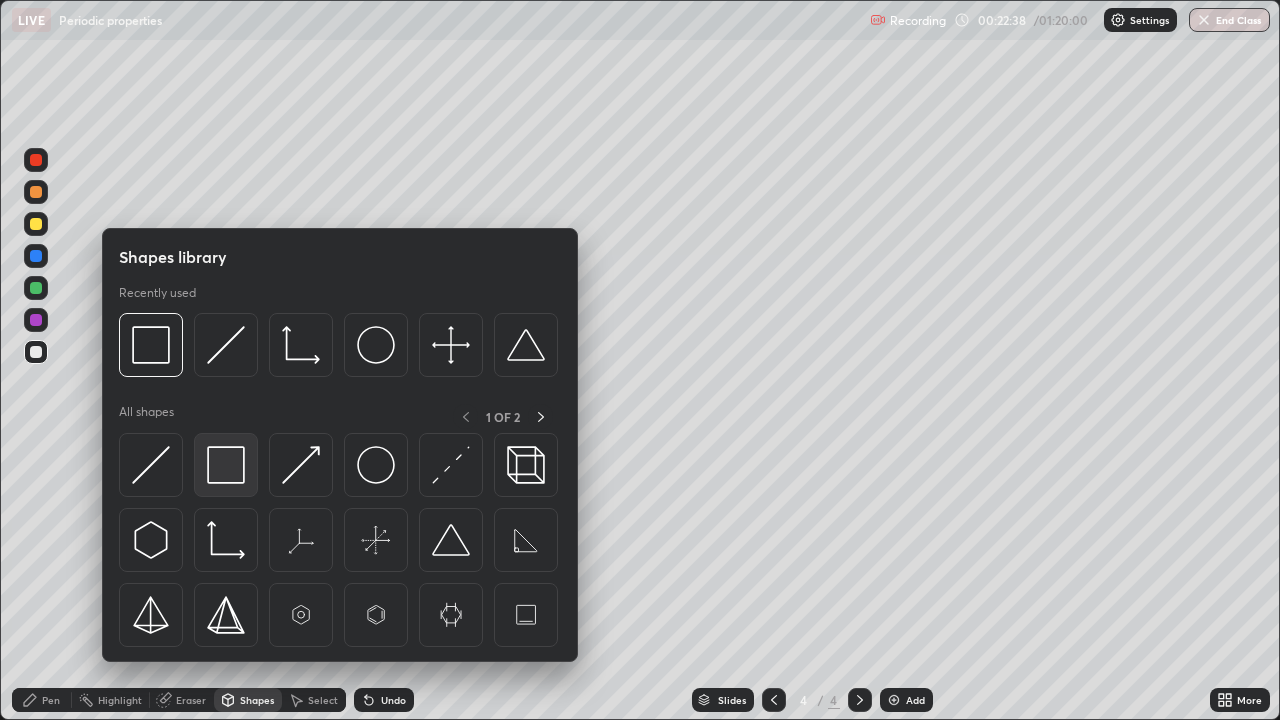 click at bounding box center (226, 465) 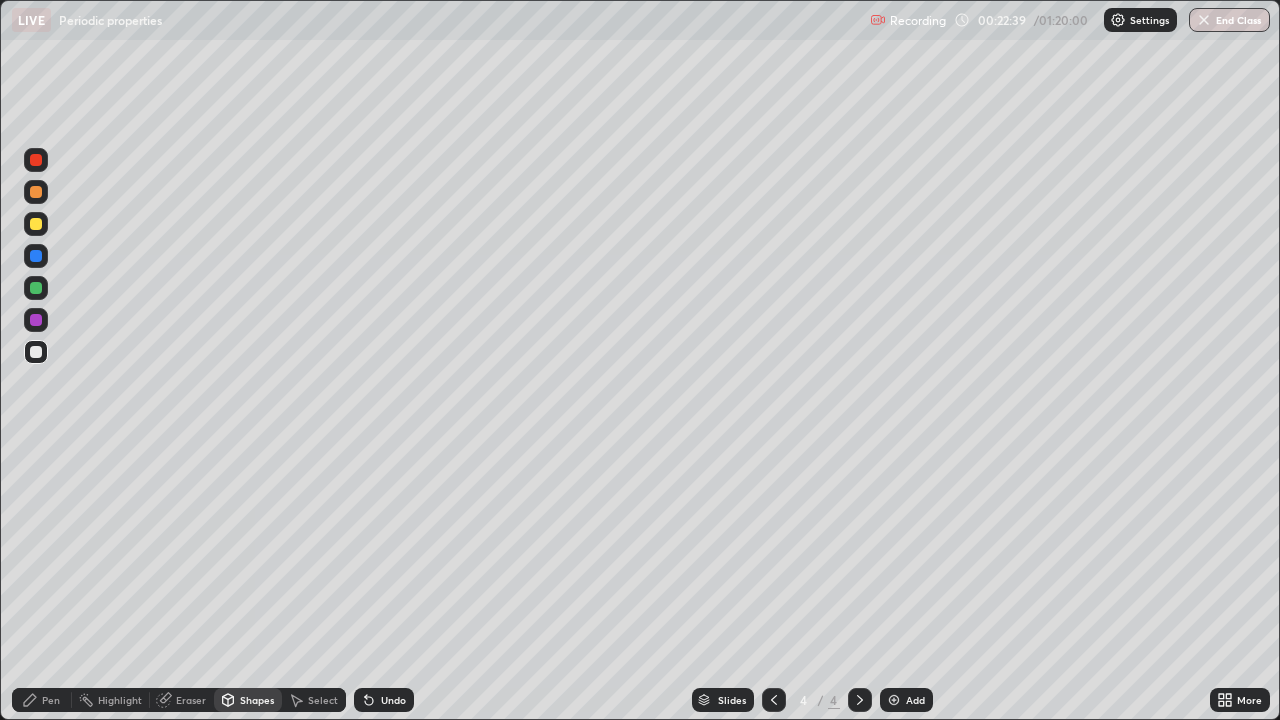 click at bounding box center [36, 224] 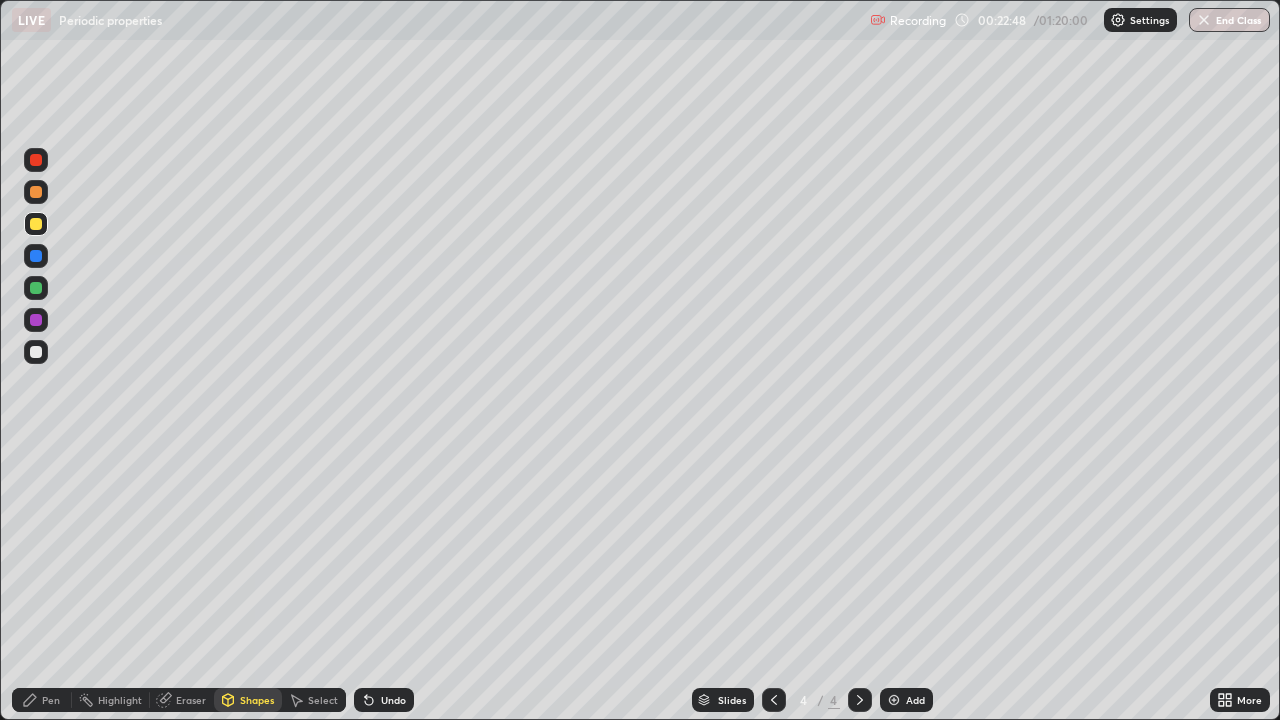 click on "Pen" at bounding box center [51, 700] 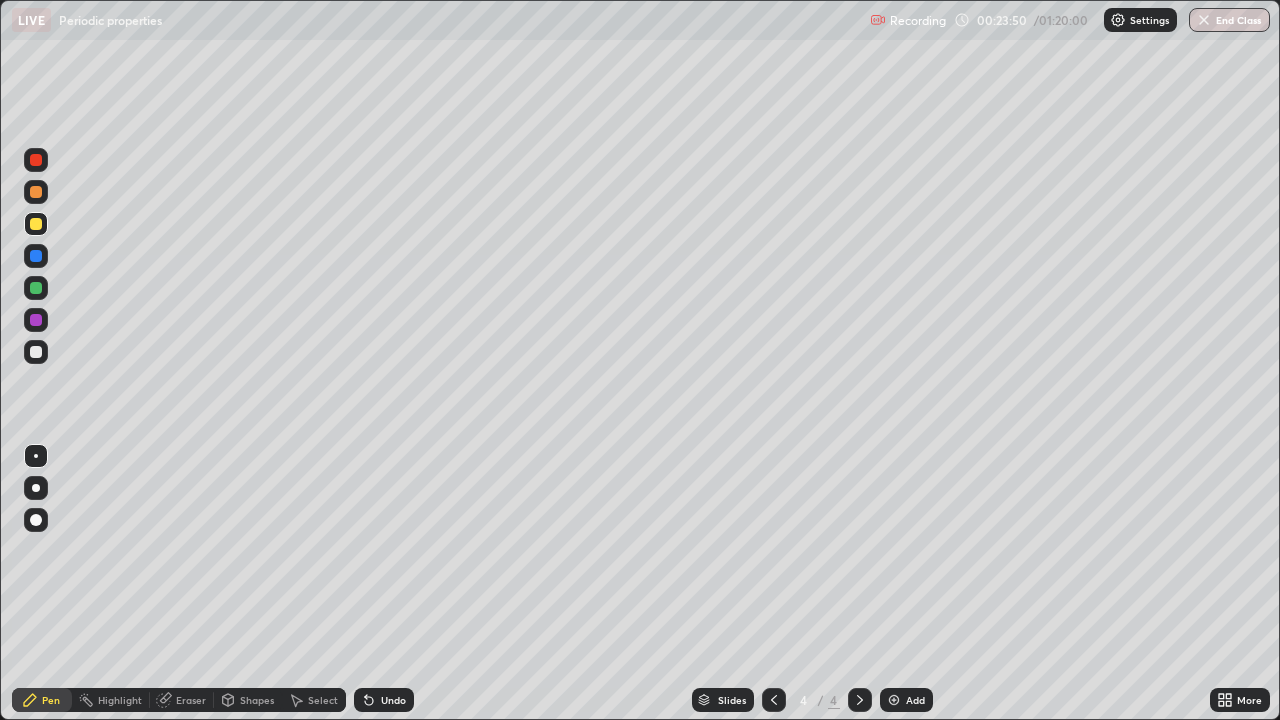 click 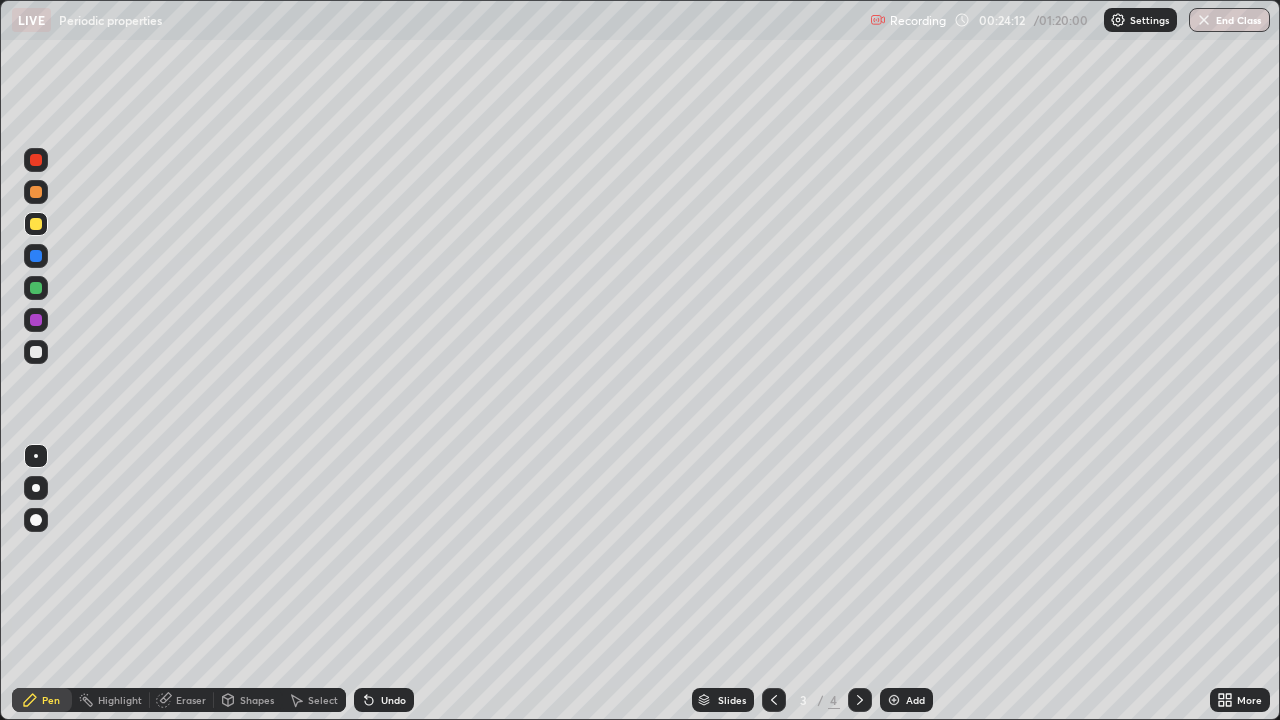 click 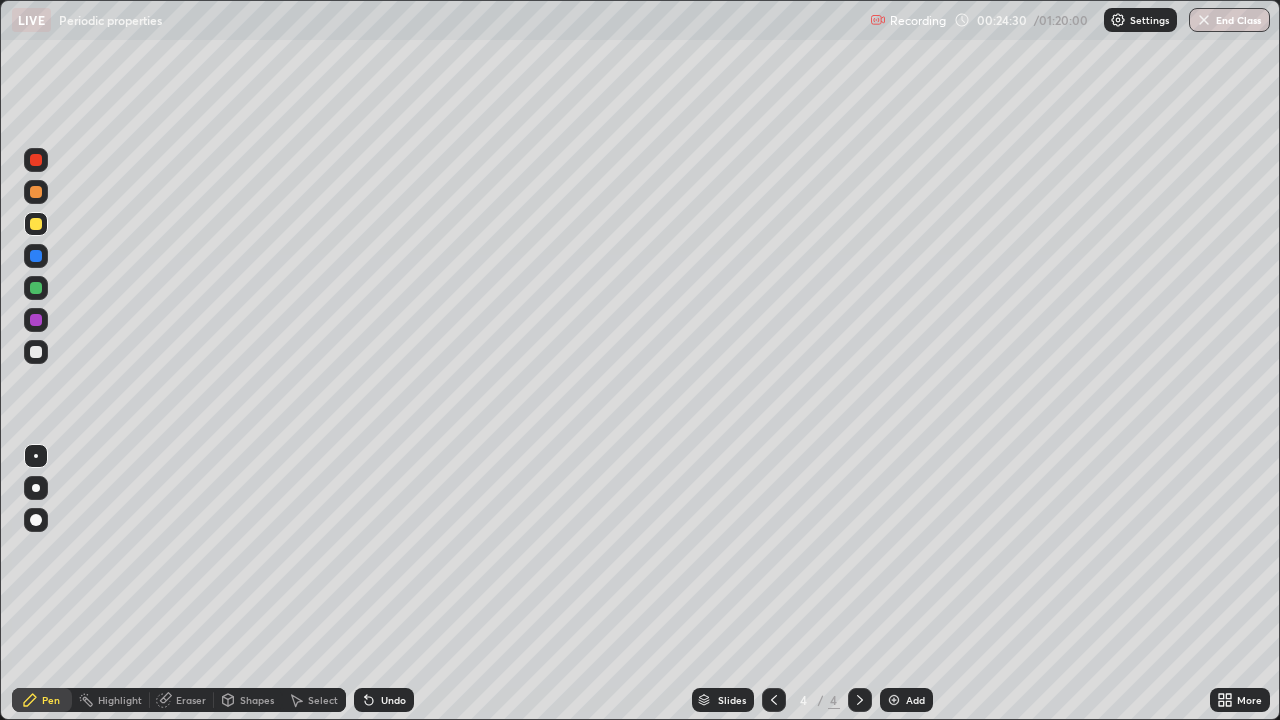 click at bounding box center [36, 352] 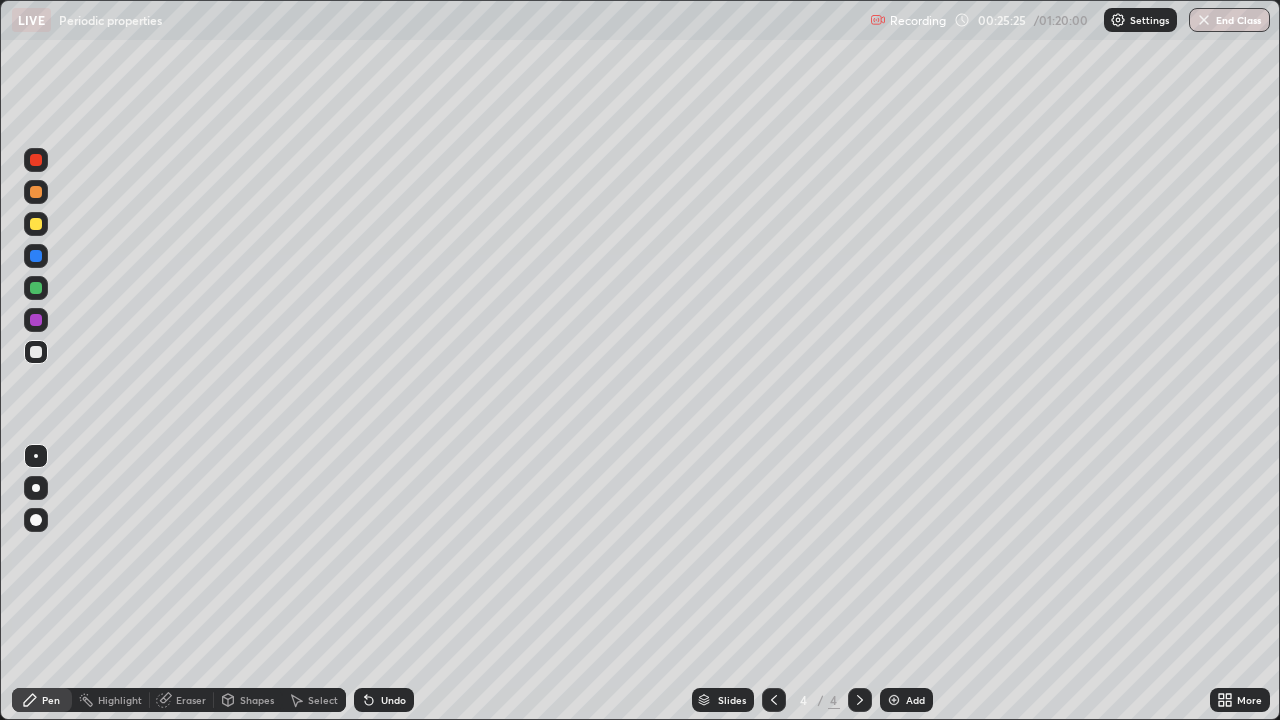 click at bounding box center (36, 224) 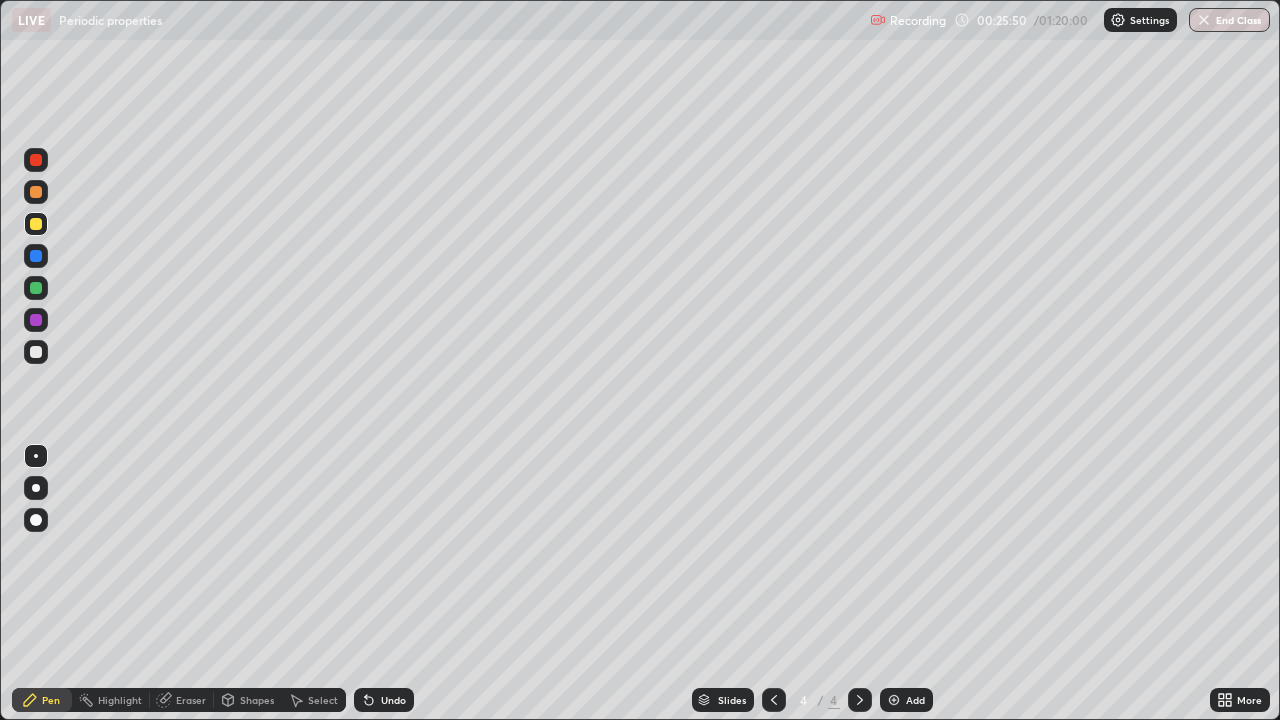 click on "Eraser" at bounding box center (182, 700) 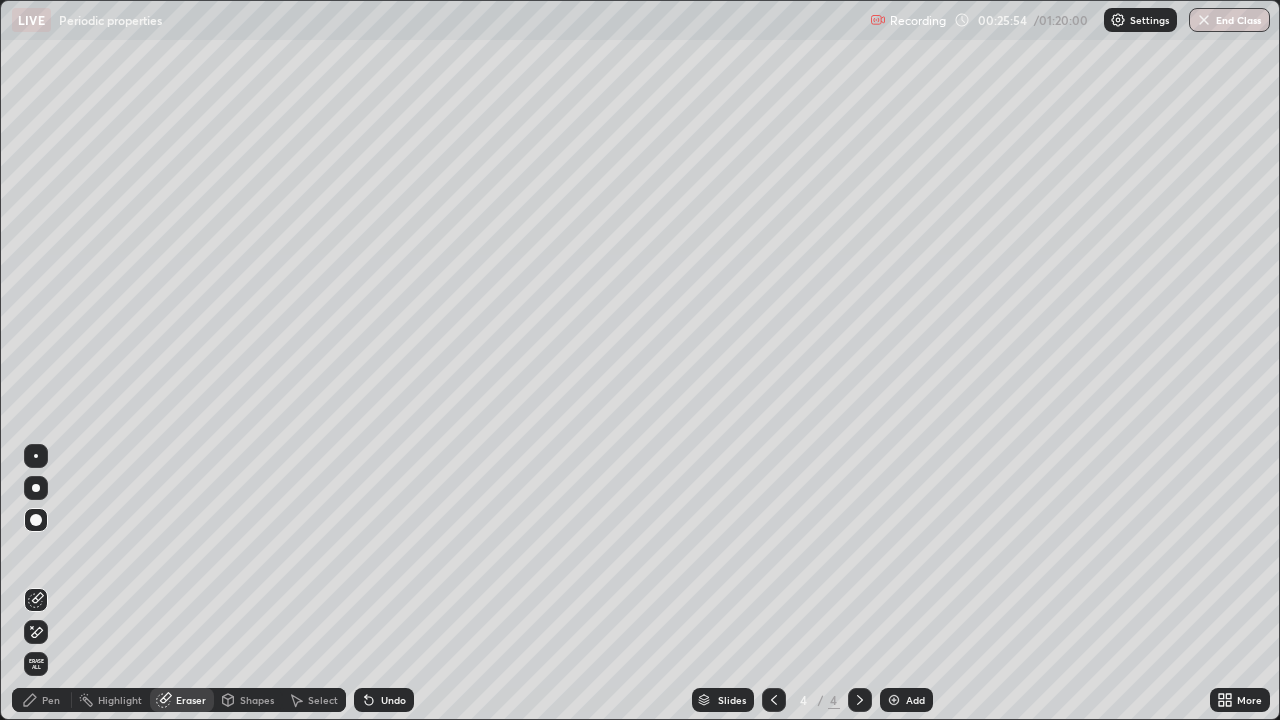 click on "Pen" at bounding box center [51, 700] 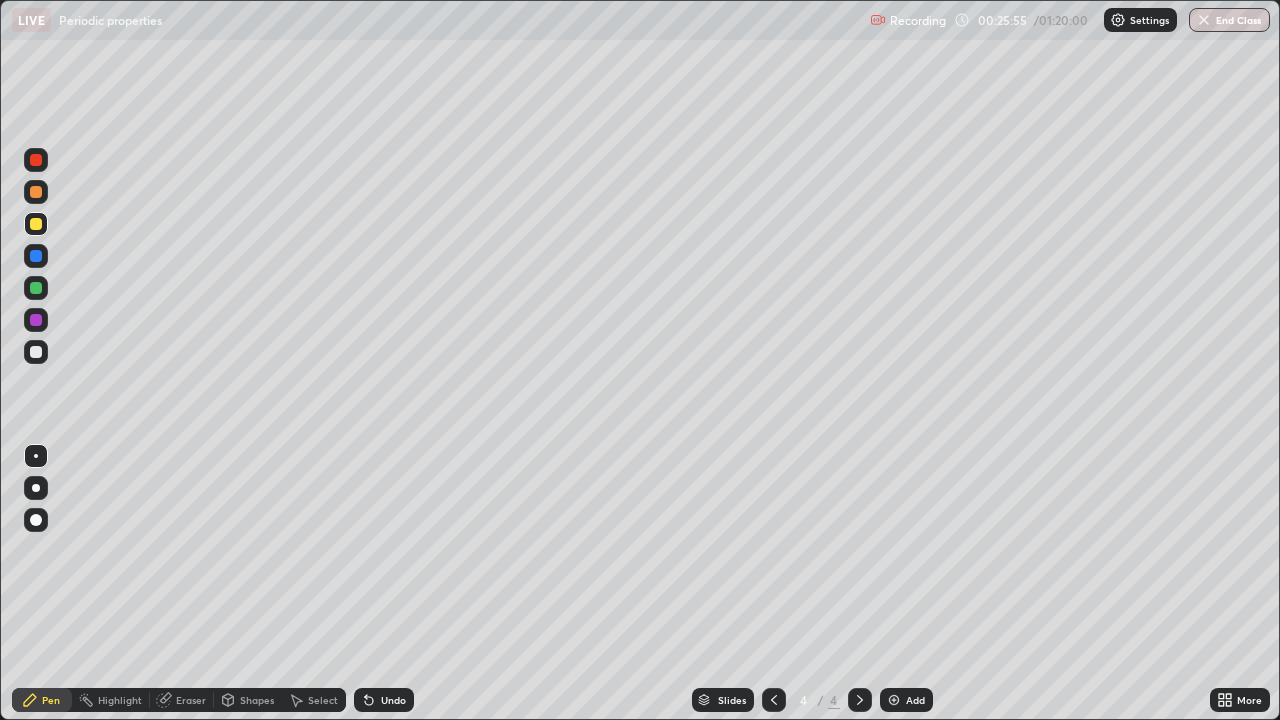 click at bounding box center (36, 224) 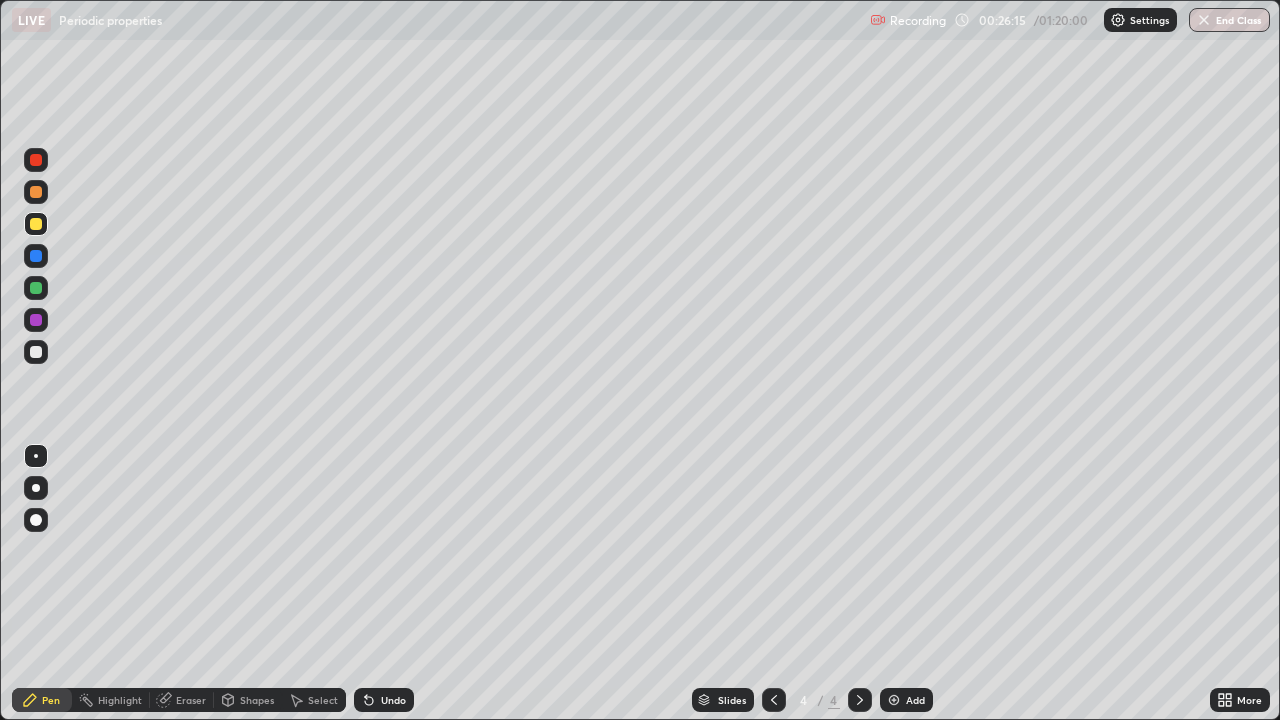 click on "Undo" at bounding box center [393, 700] 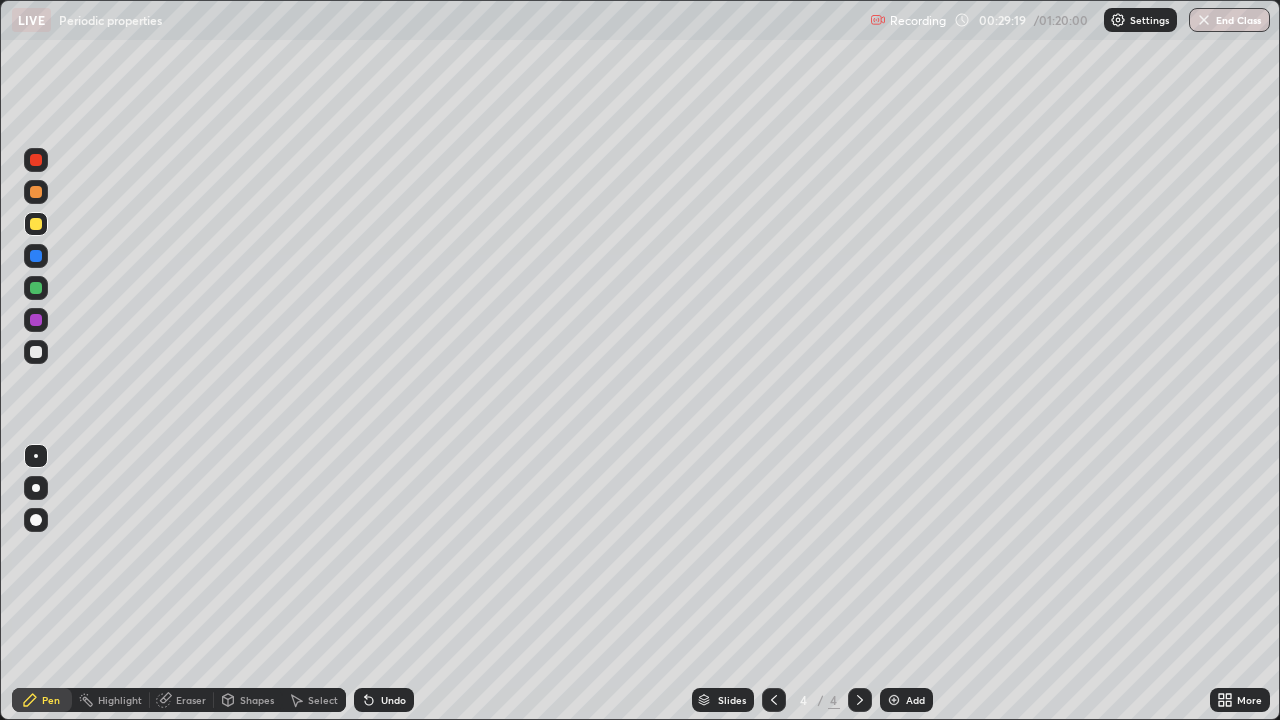 click at bounding box center [894, 700] 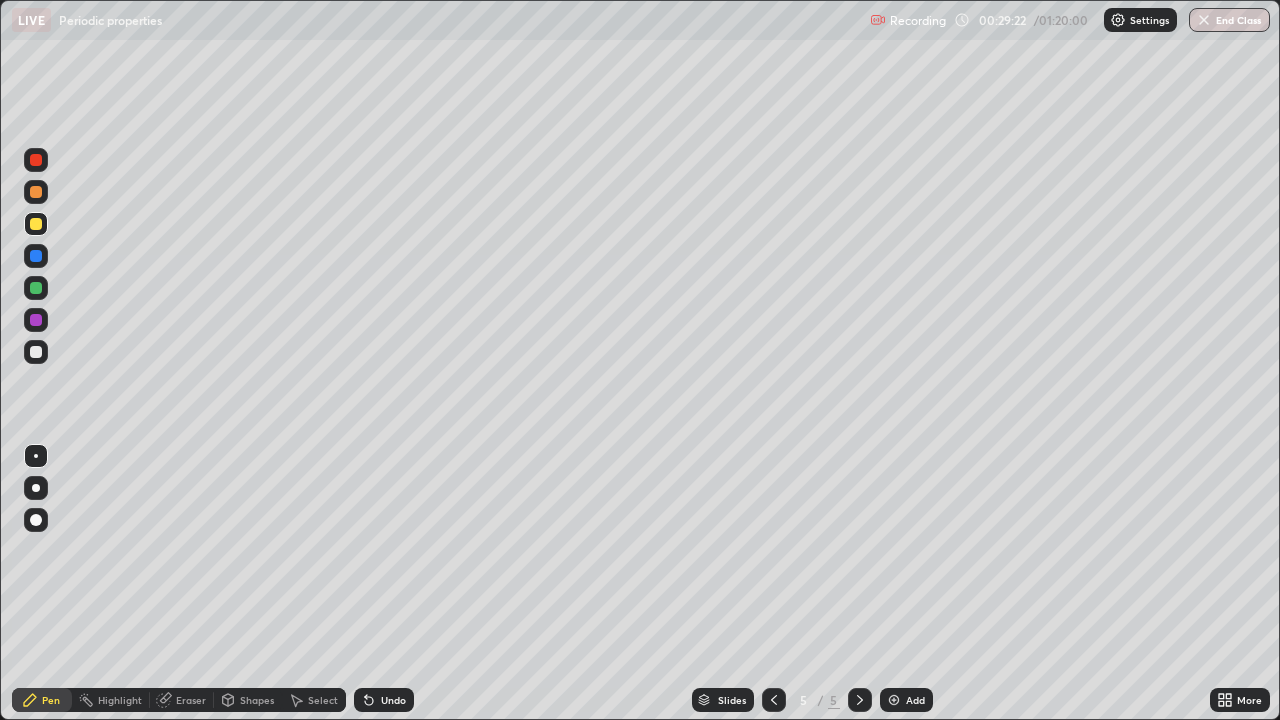 click at bounding box center [36, 352] 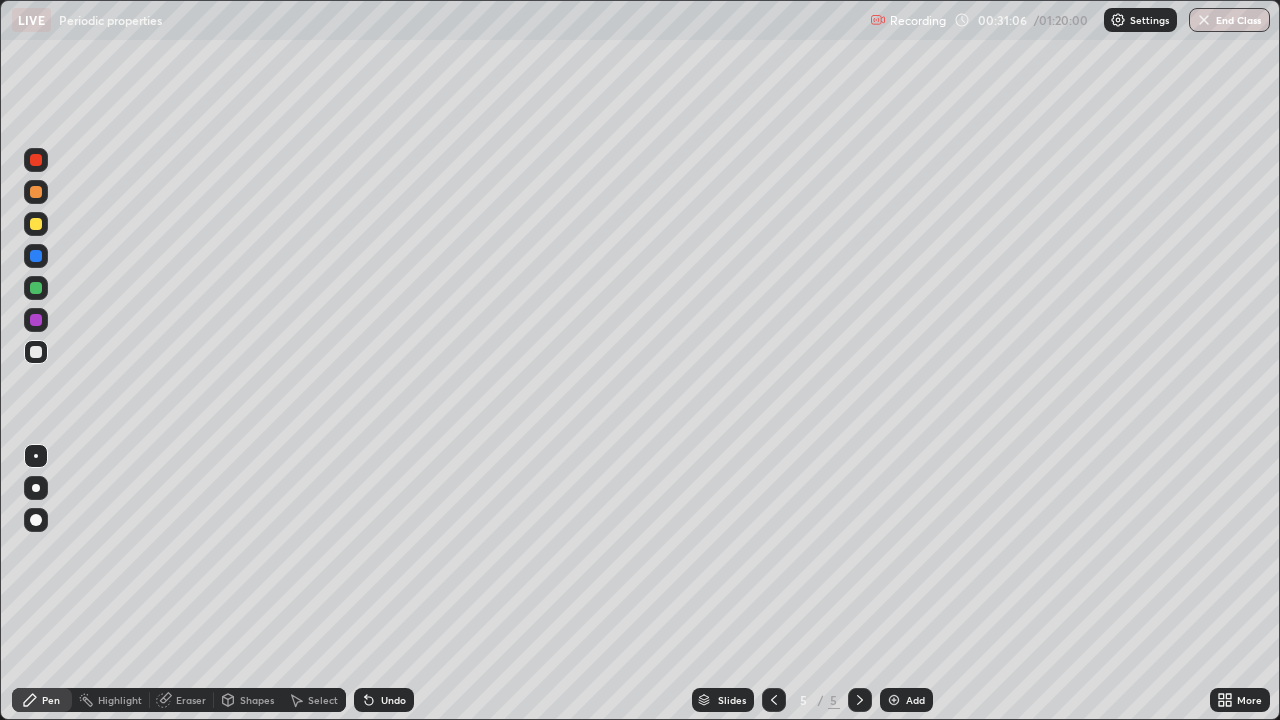 click on "Undo" at bounding box center (384, 700) 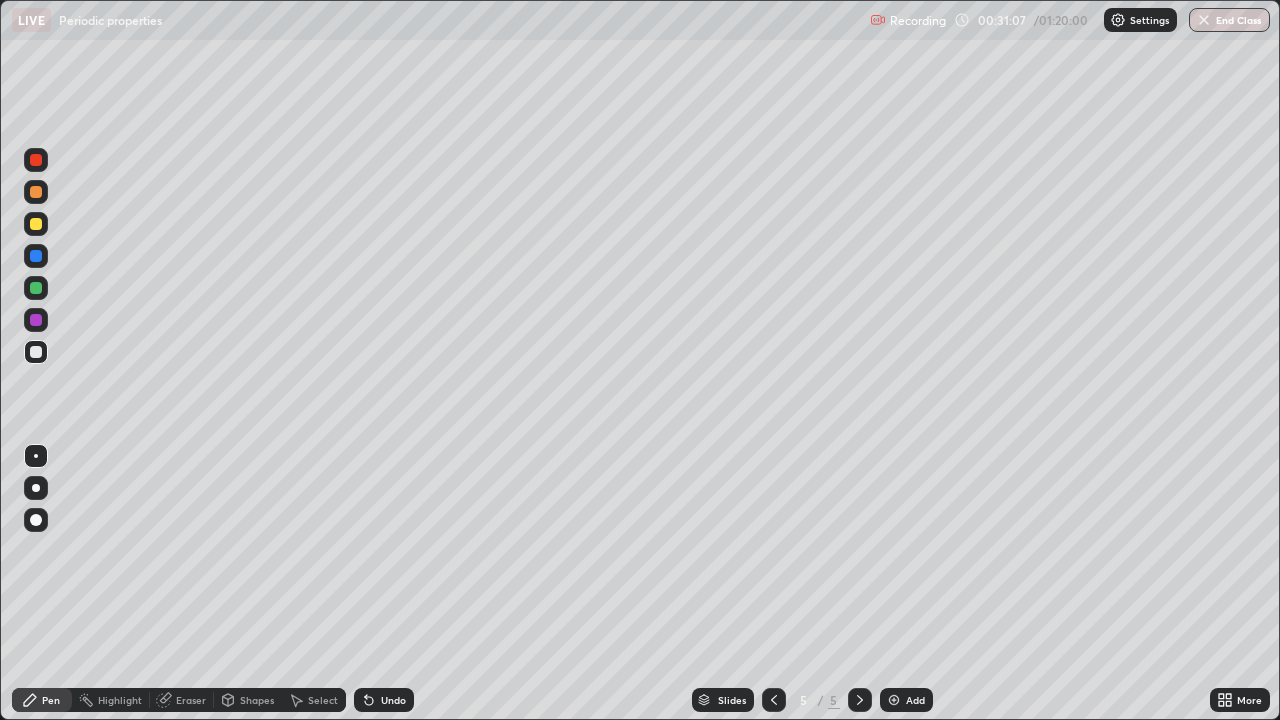 click on "Undo" at bounding box center (384, 700) 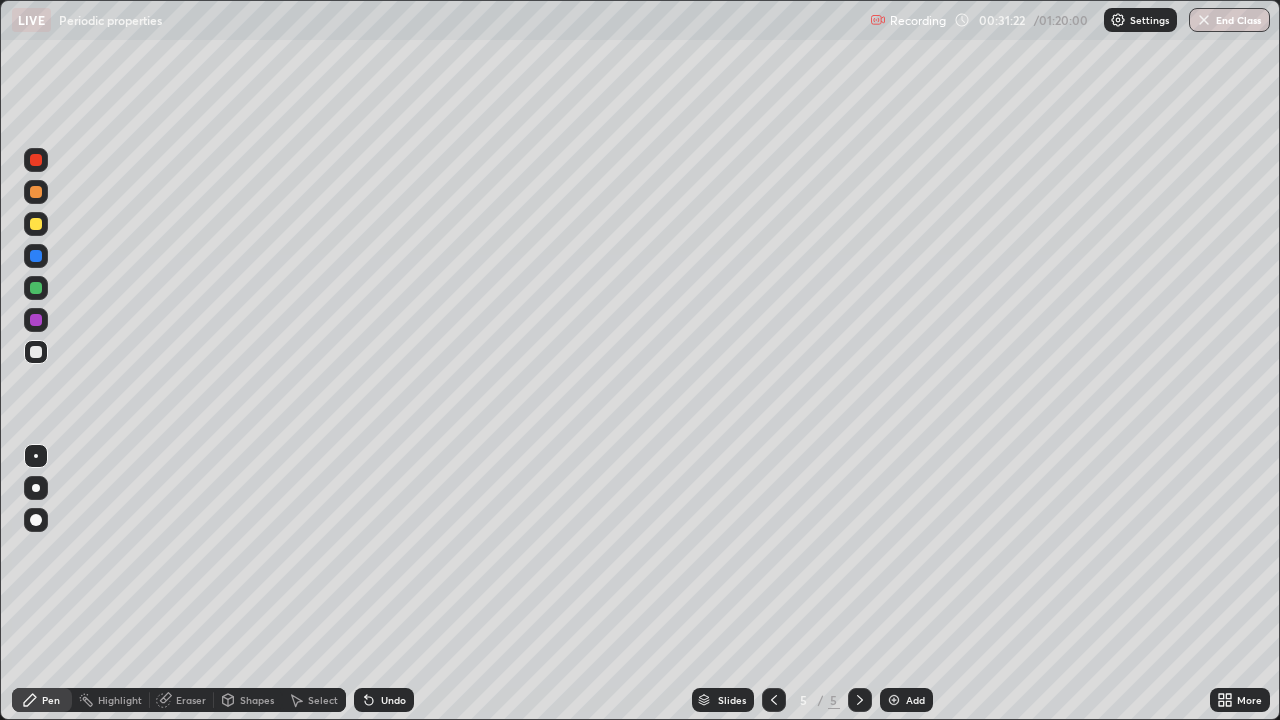 click 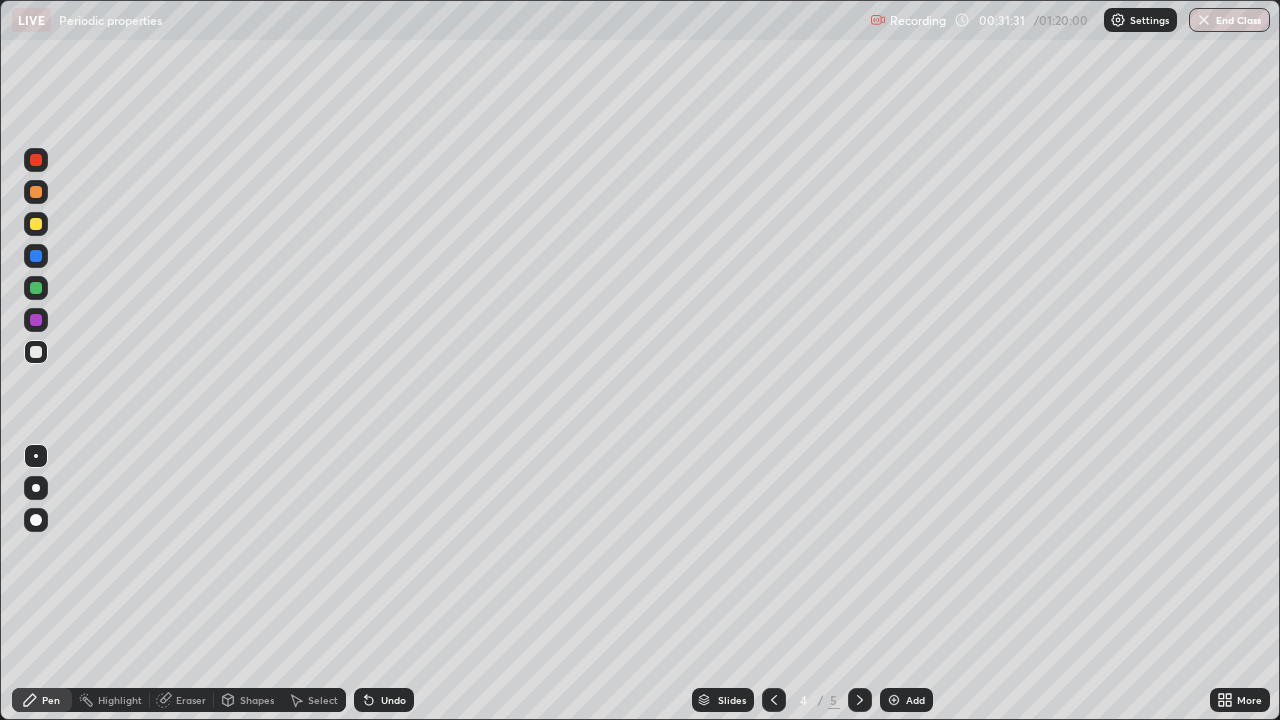 click 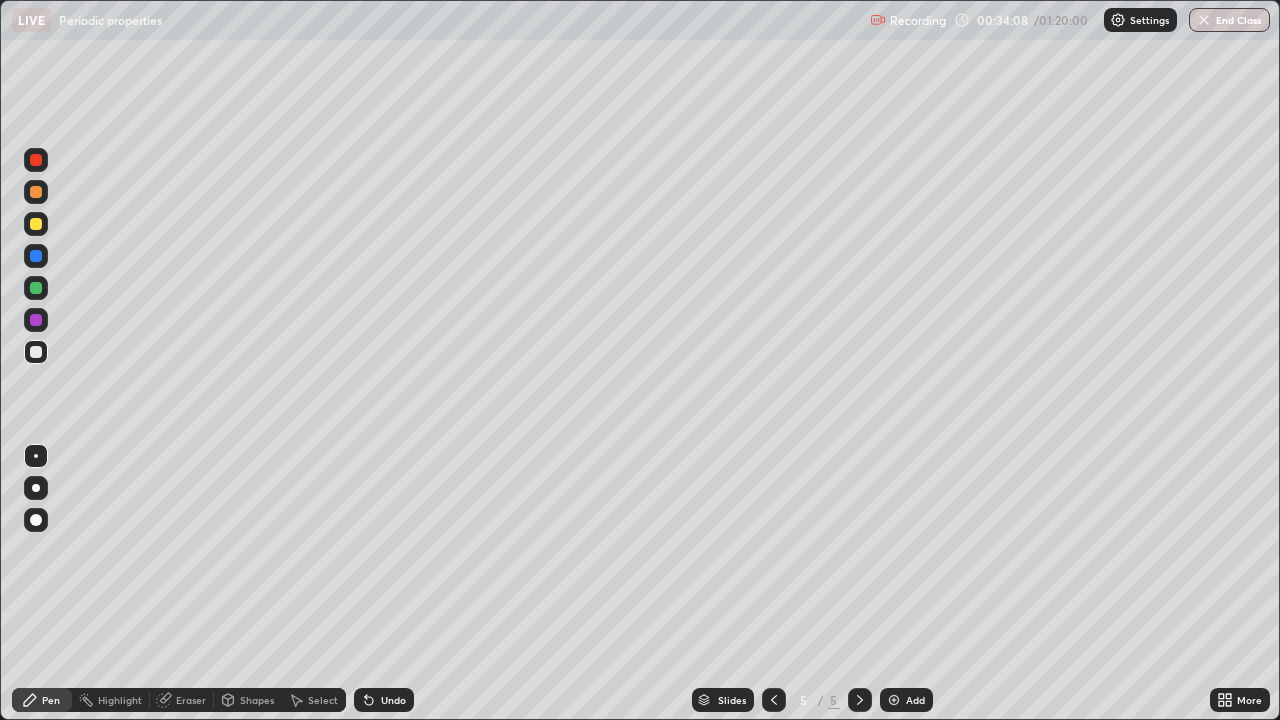 click at bounding box center (36, 224) 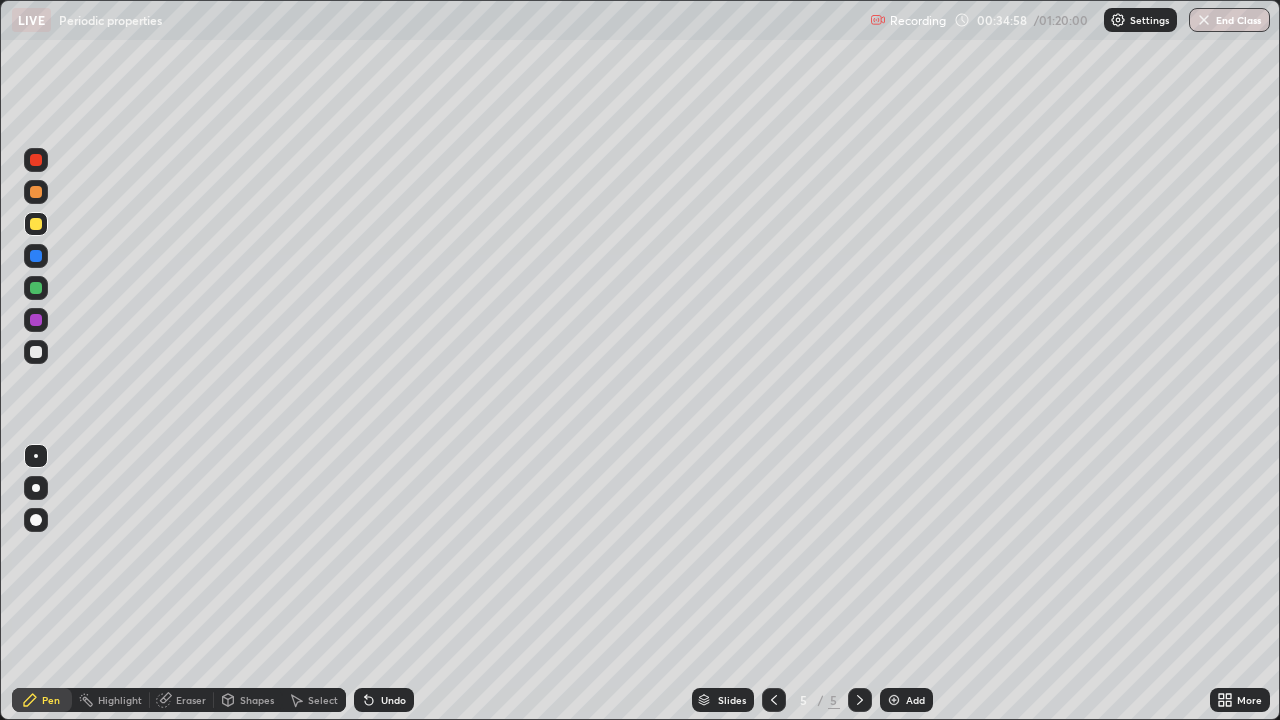 click at bounding box center [36, 352] 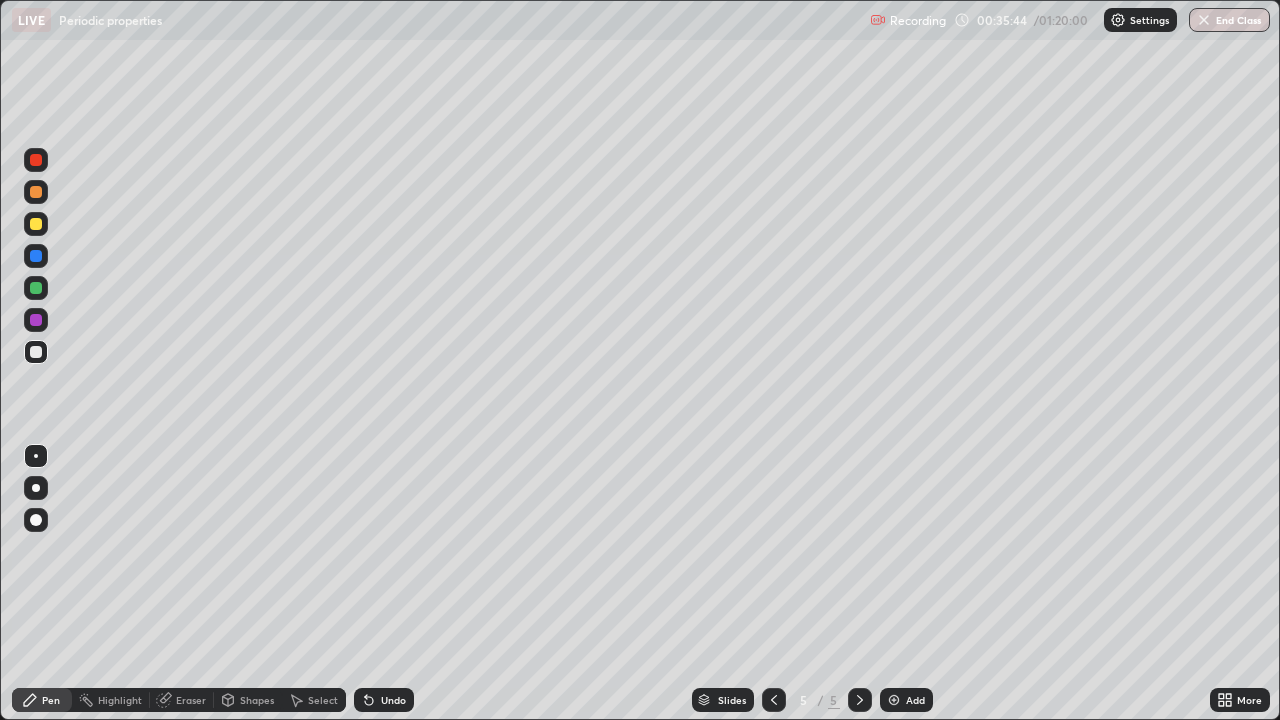 click on "Shapes" at bounding box center [257, 700] 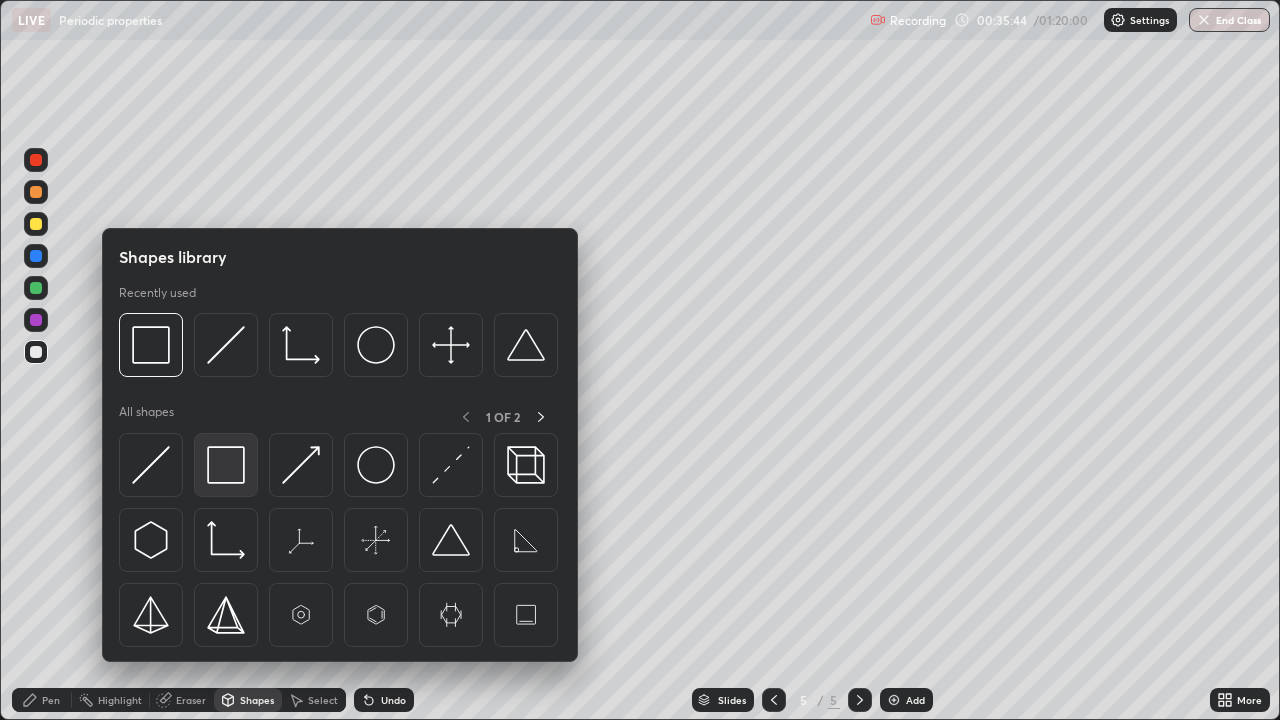 click at bounding box center (226, 465) 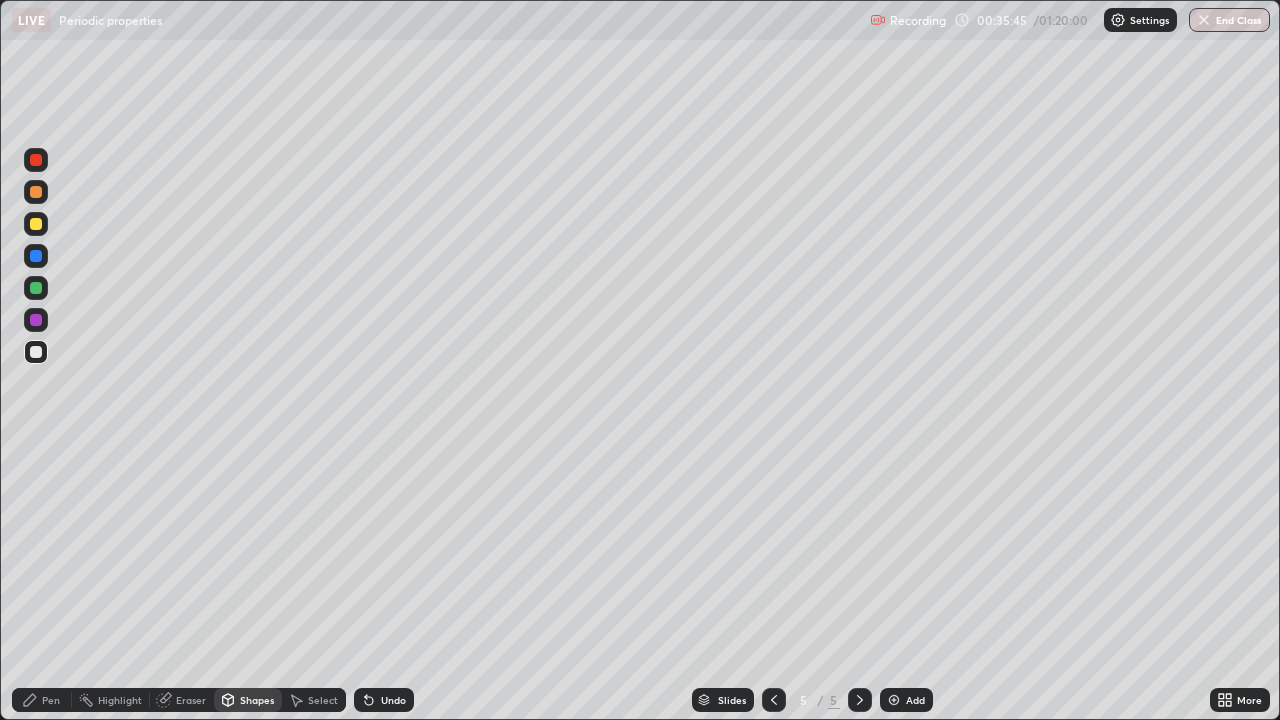 click at bounding box center (36, 224) 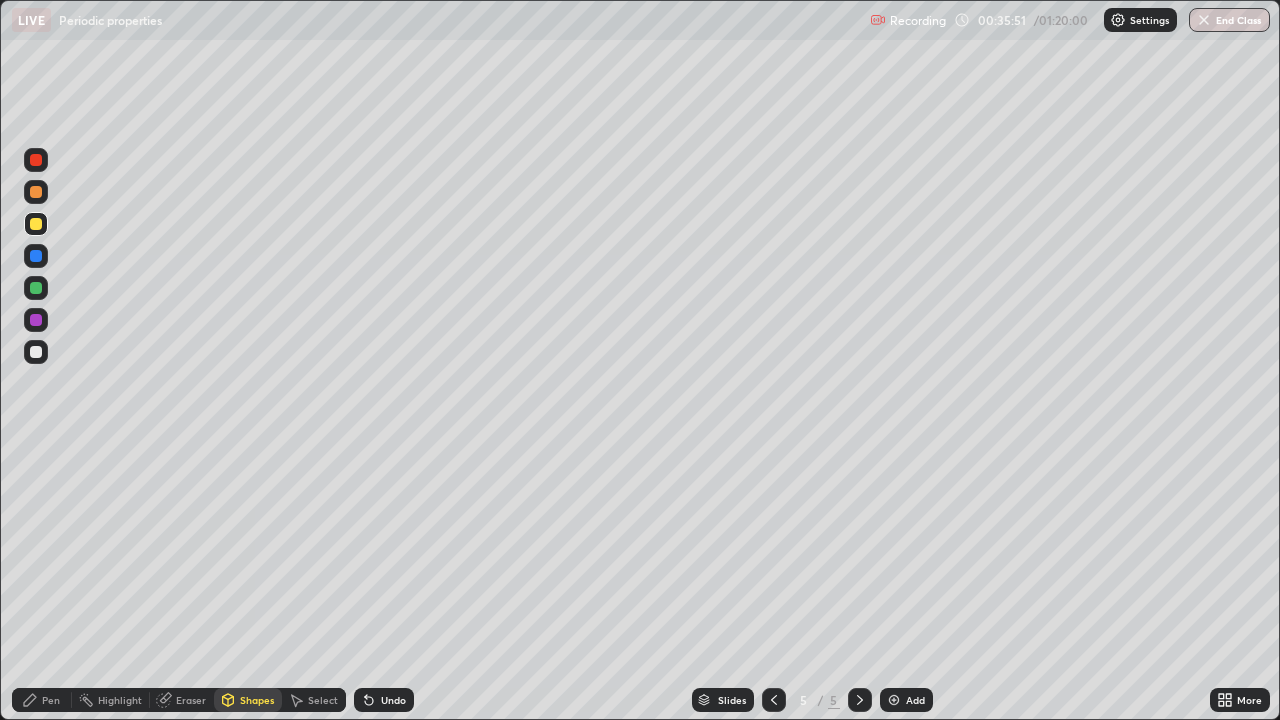 click on "Pen" at bounding box center (51, 700) 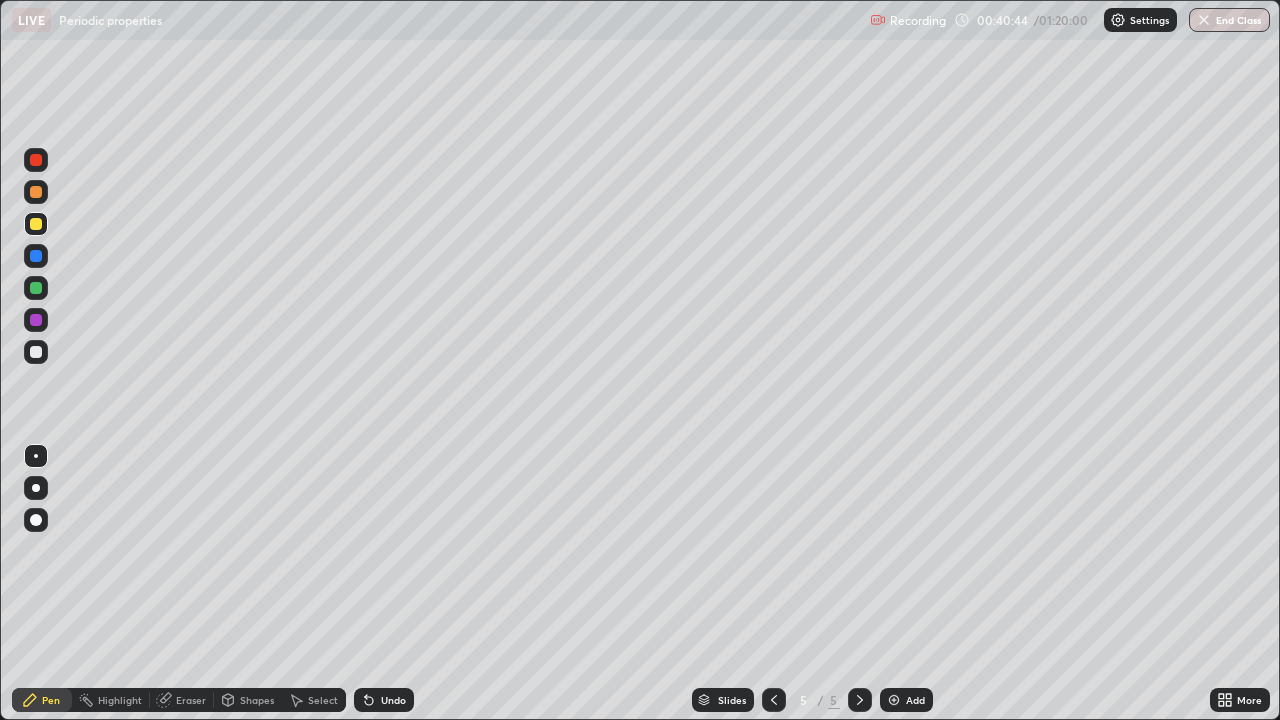 click 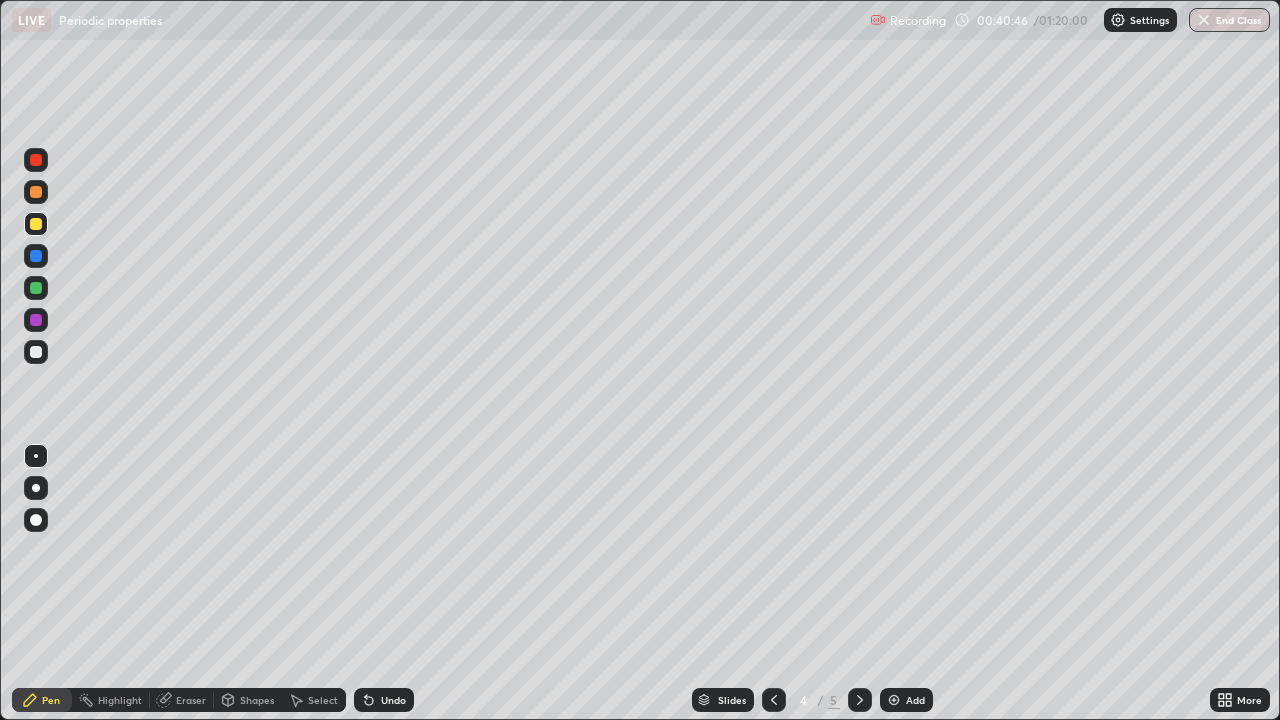 click 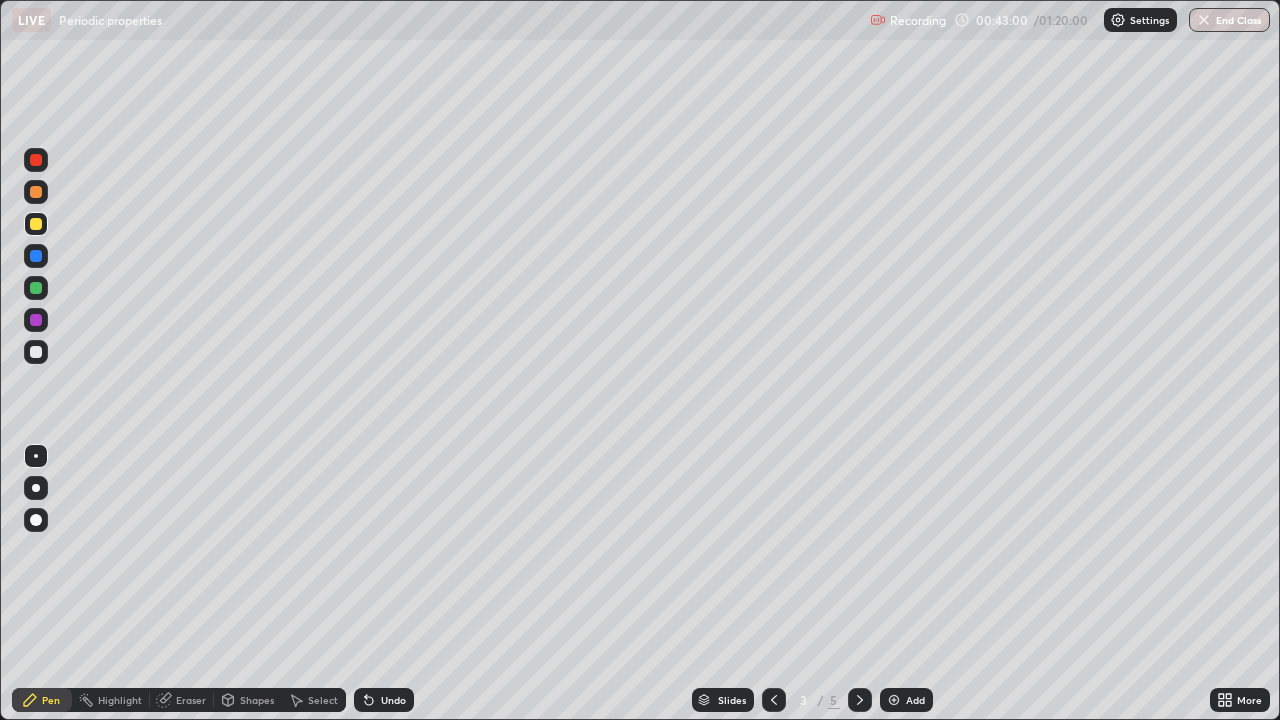 click 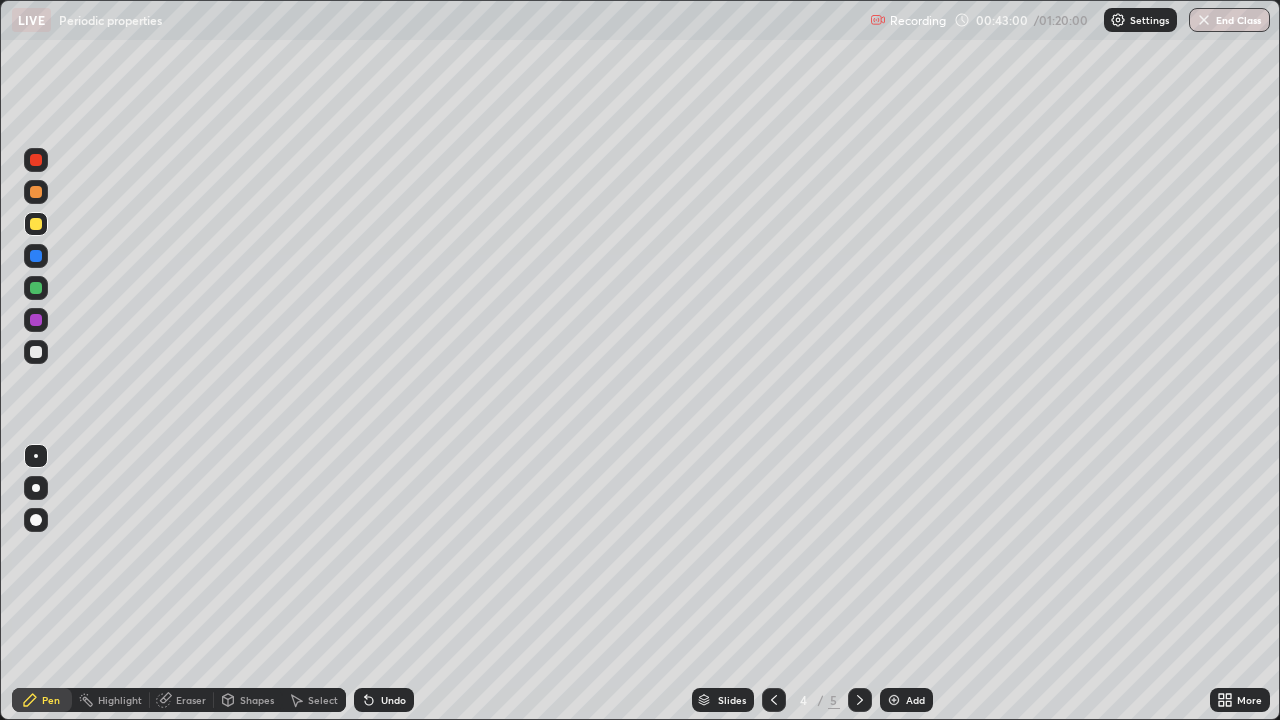 click 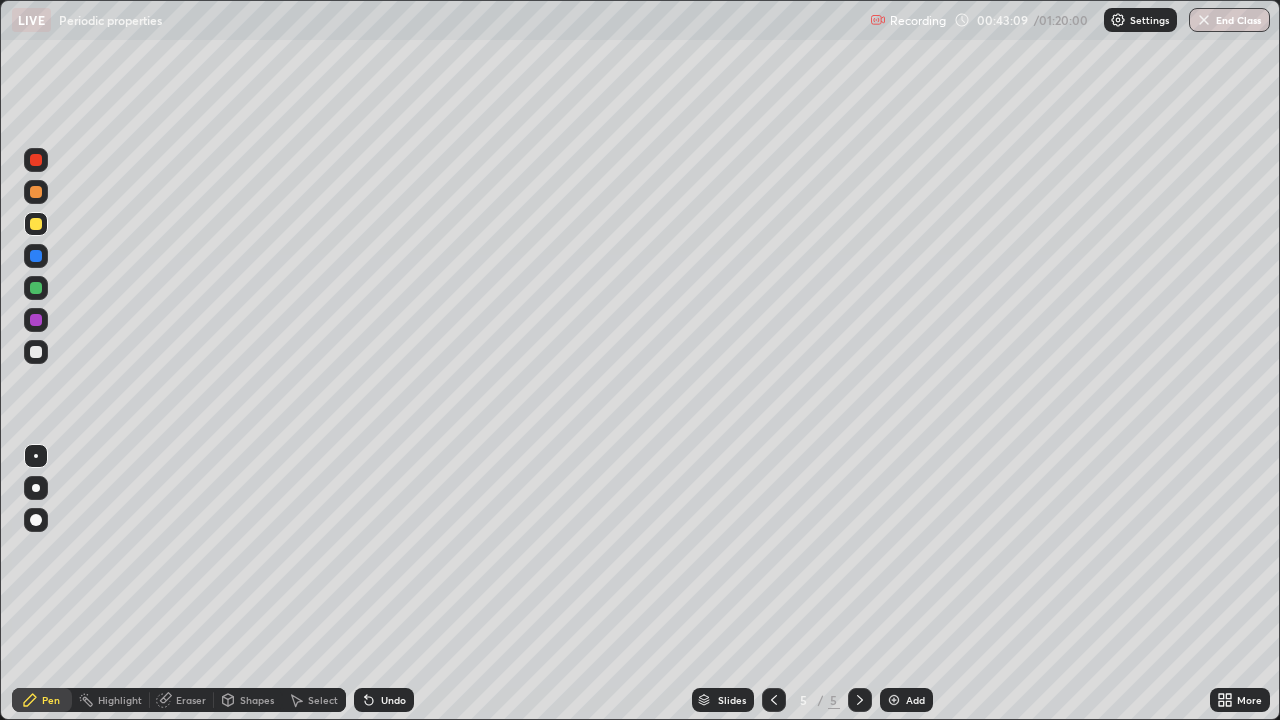 click at bounding box center [36, 352] 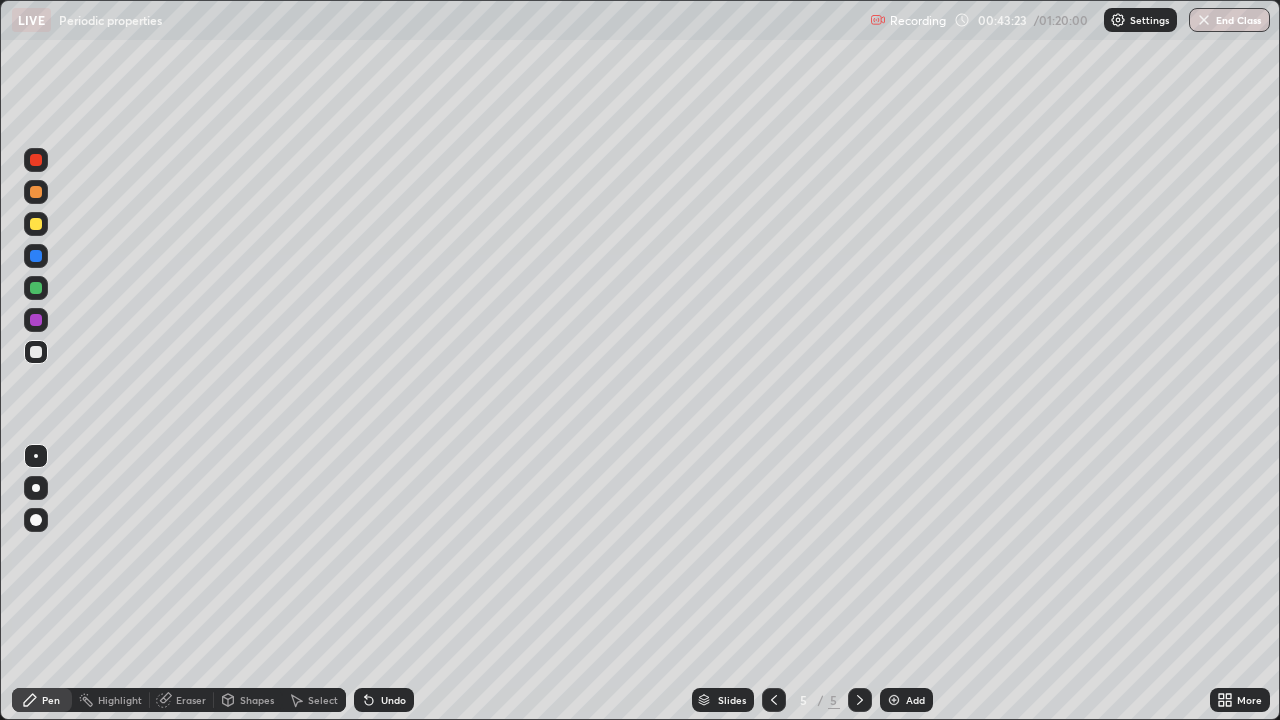 click at bounding box center [36, 224] 